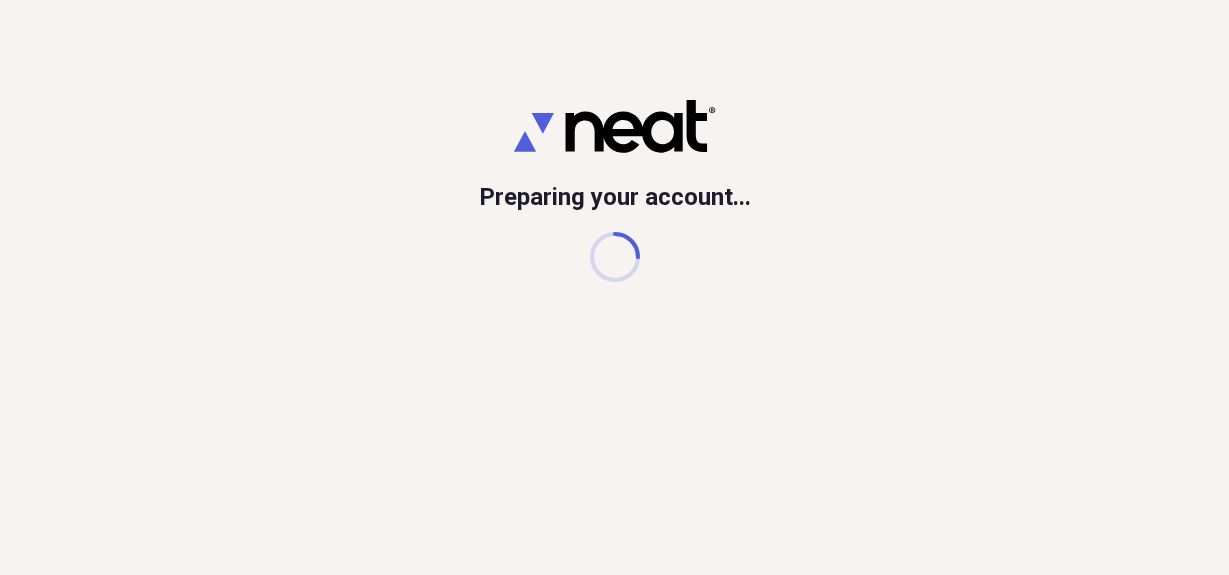 scroll, scrollTop: 0, scrollLeft: 0, axis: both 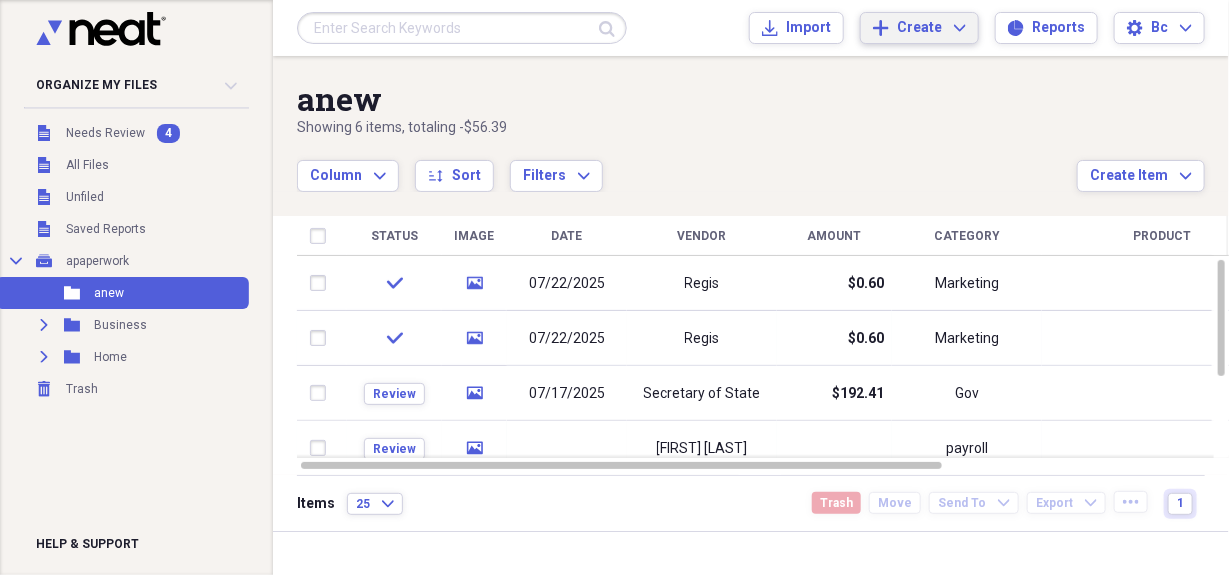 click on "Create Expand" at bounding box center [931, 28] 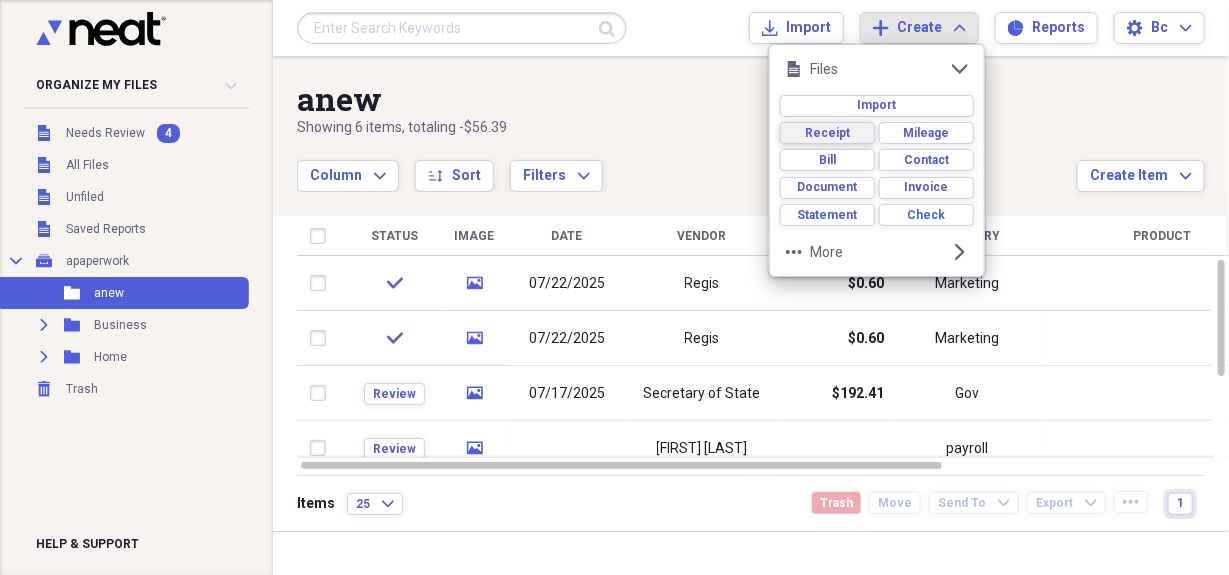 click on "Receipt" at bounding box center [827, 133] 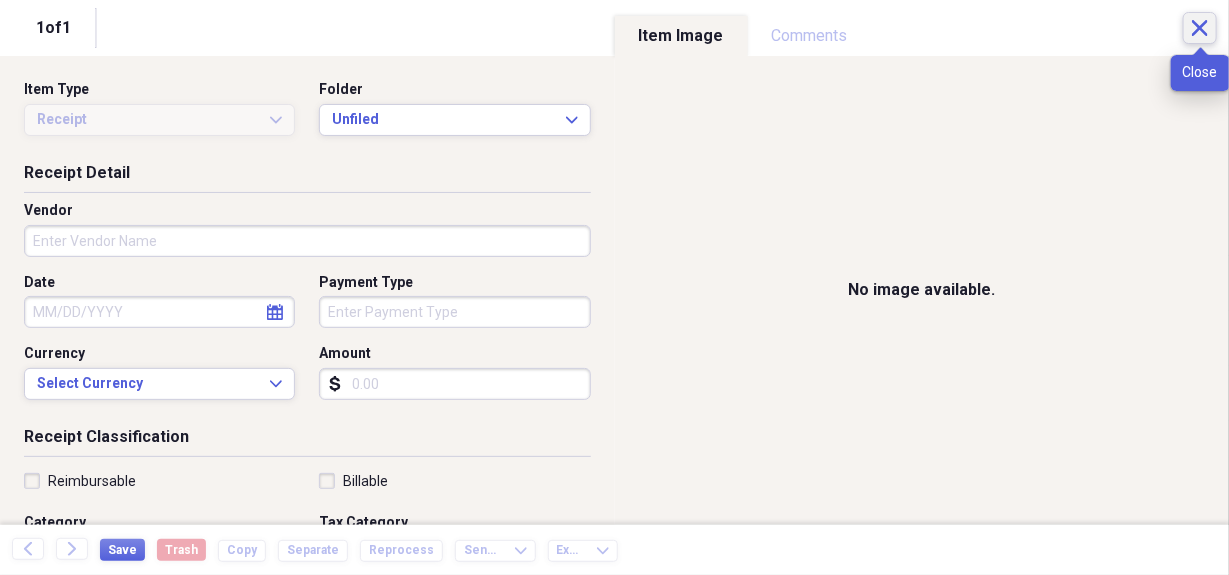 click on "Close" 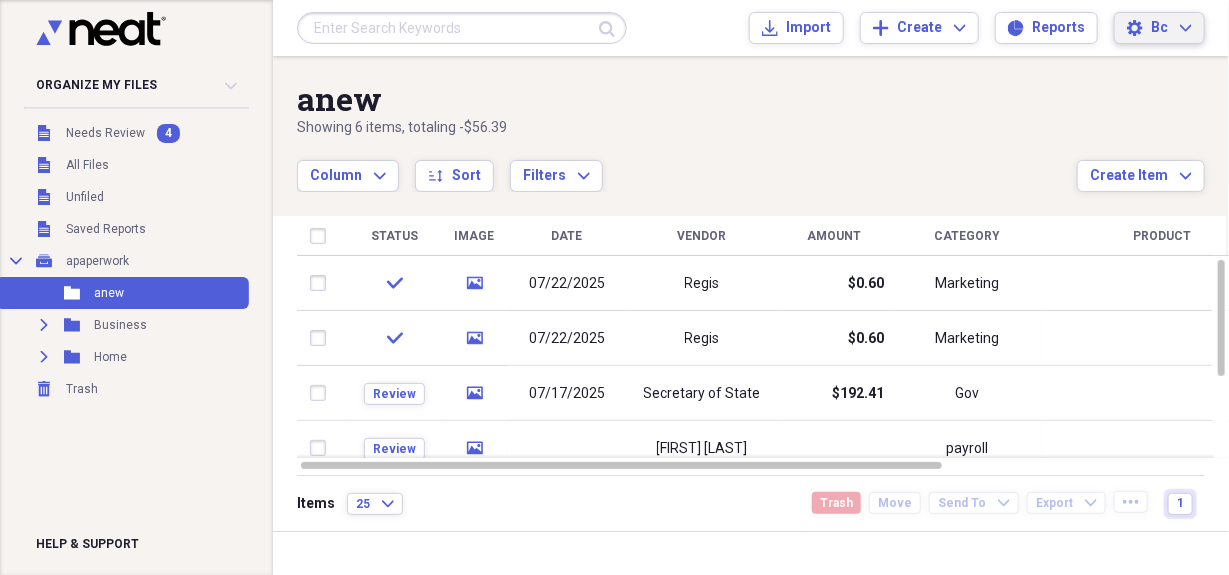 click on "bc" at bounding box center (1159, 28) 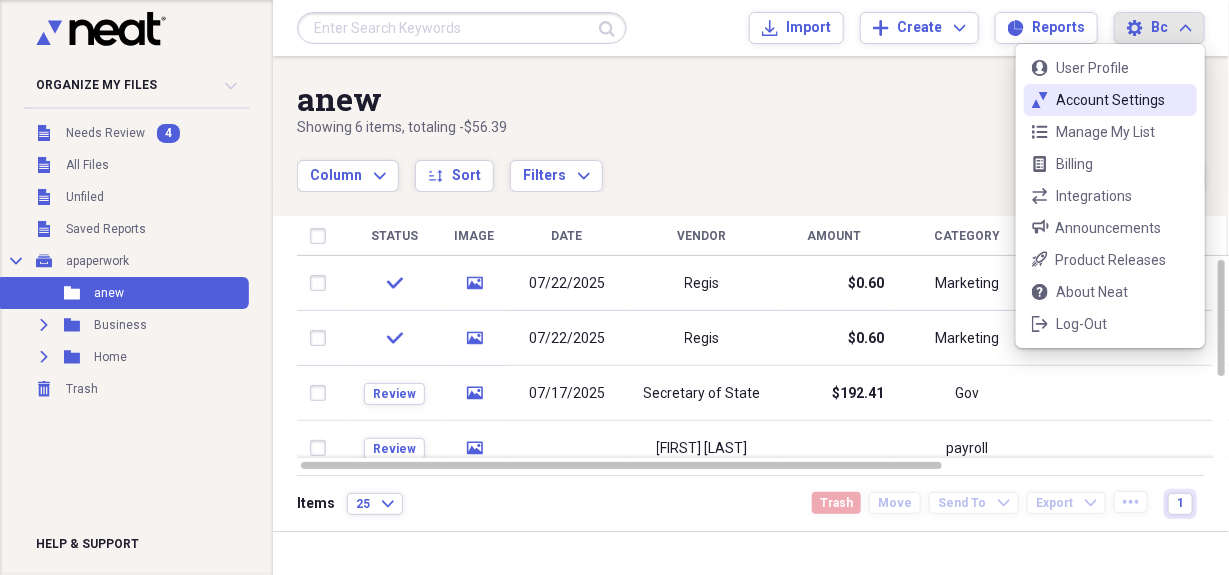 click on "Account Settings" at bounding box center (1110, 100) 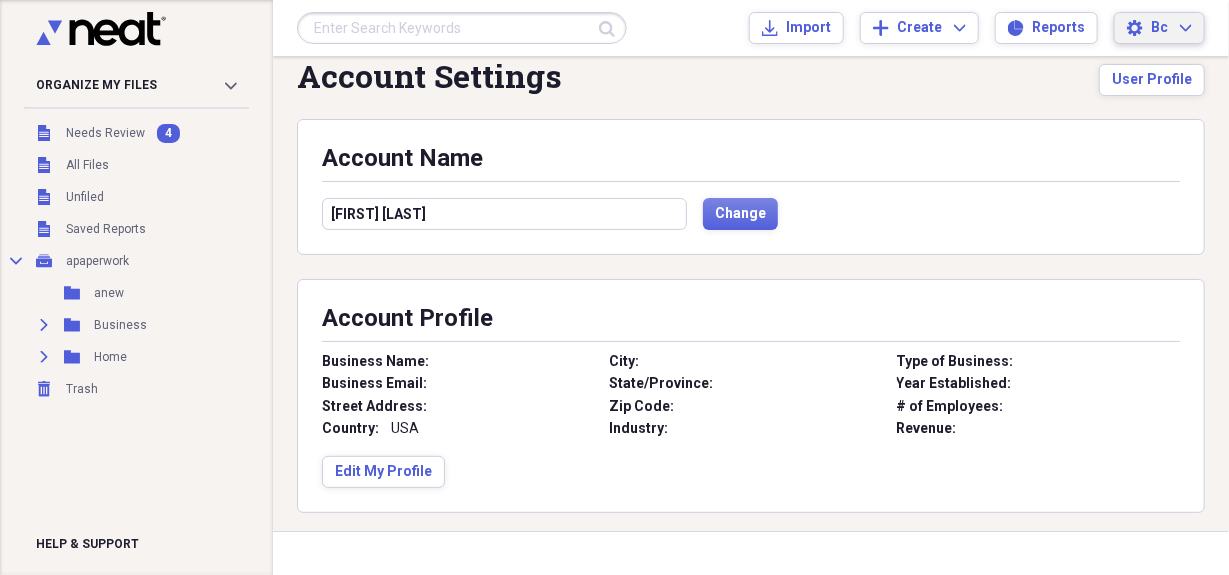 scroll, scrollTop: 0, scrollLeft: 0, axis: both 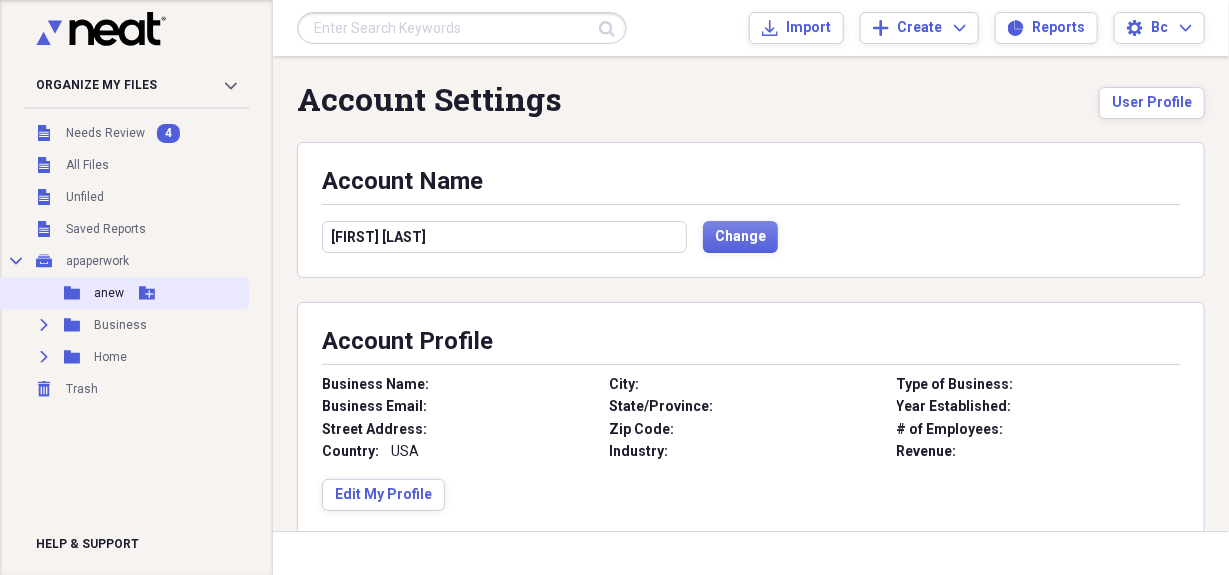 click on "anew" at bounding box center [109, 293] 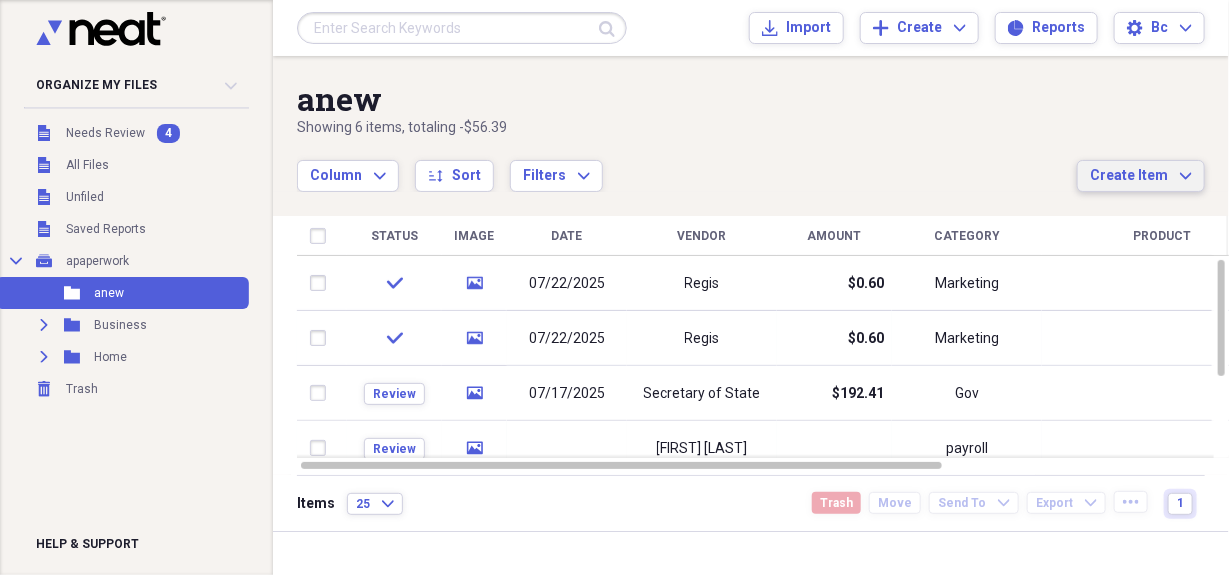 click on "Create Item" at bounding box center [1129, 176] 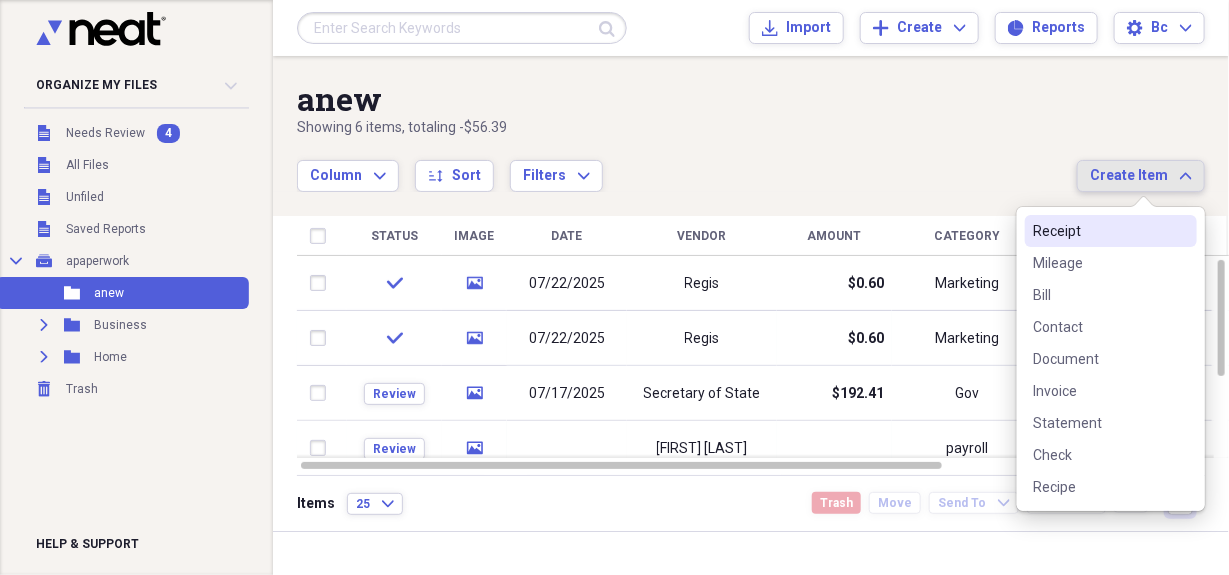 click on "Receipt" at bounding box center [1099, 231] 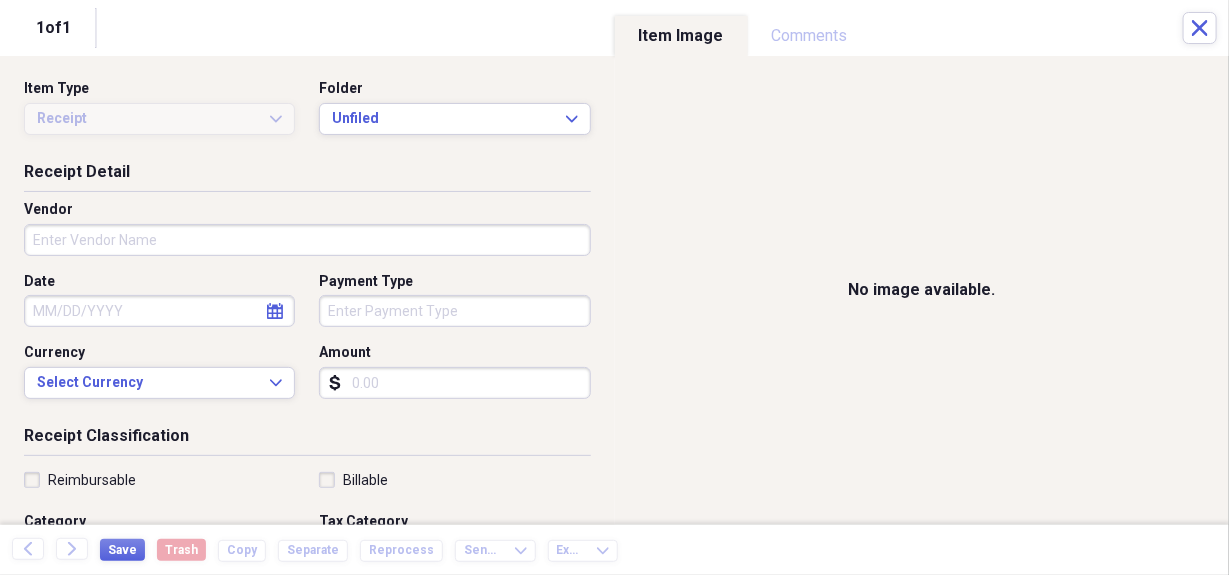 scroll, scrollTop: 0, scrollLeft: 0, axis: both 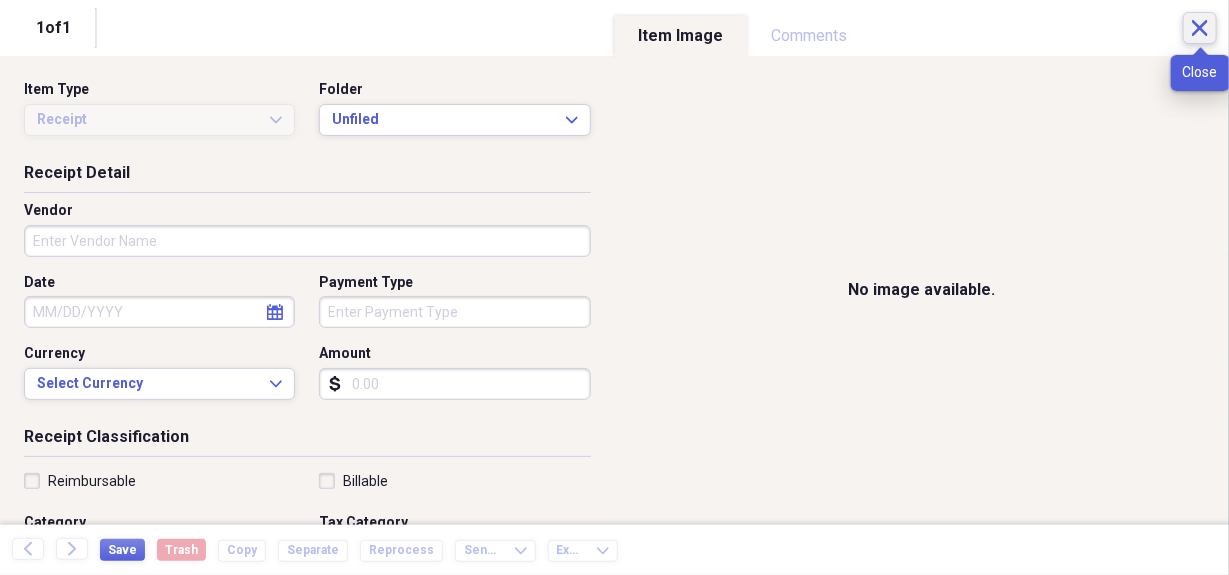 click 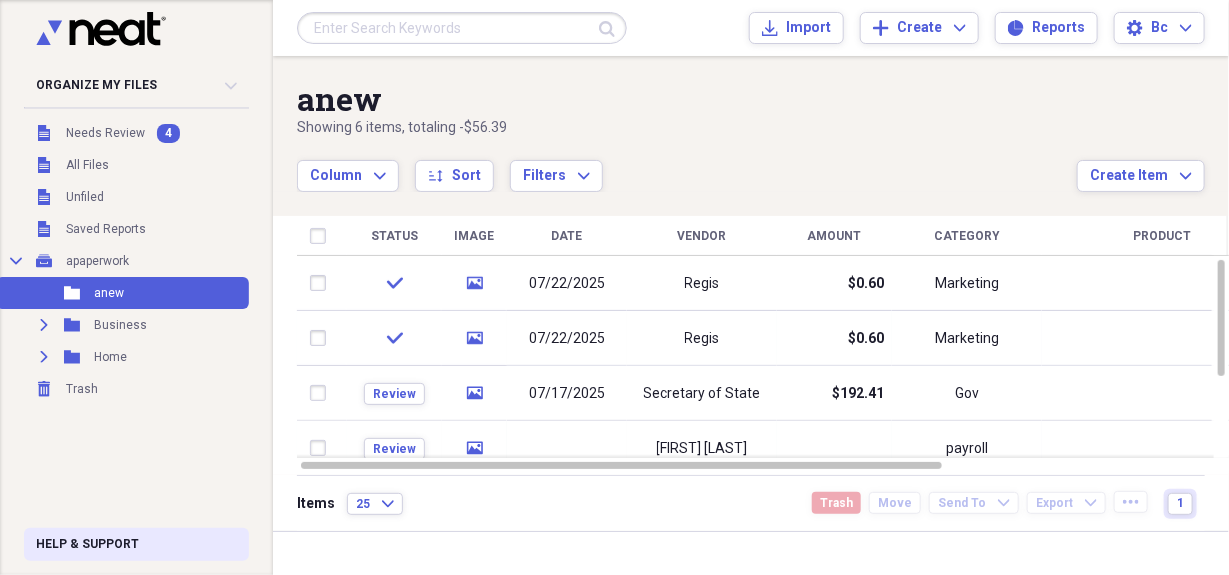 click on "Help & Support" at bounding box center [87, 544] 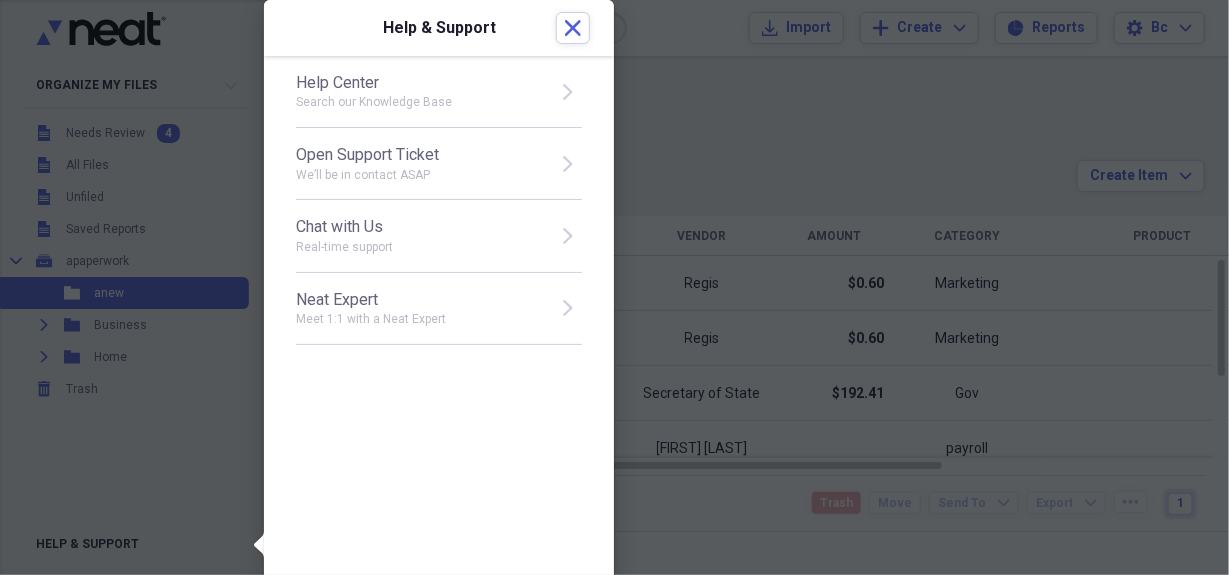 click on "Help Center" at bounding box center (420, 83) 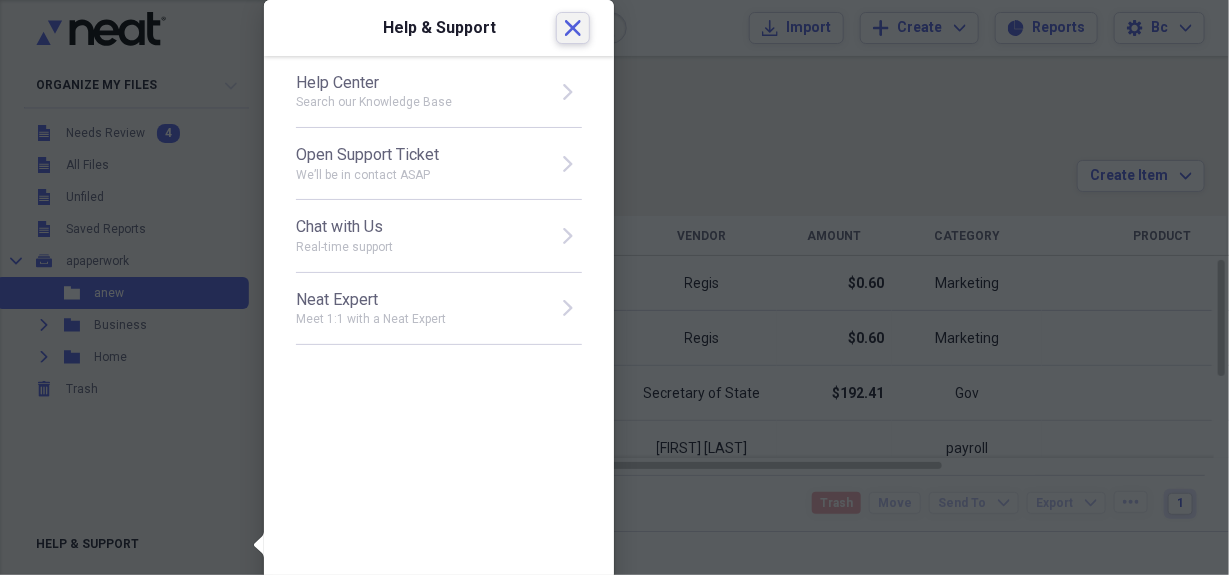 click 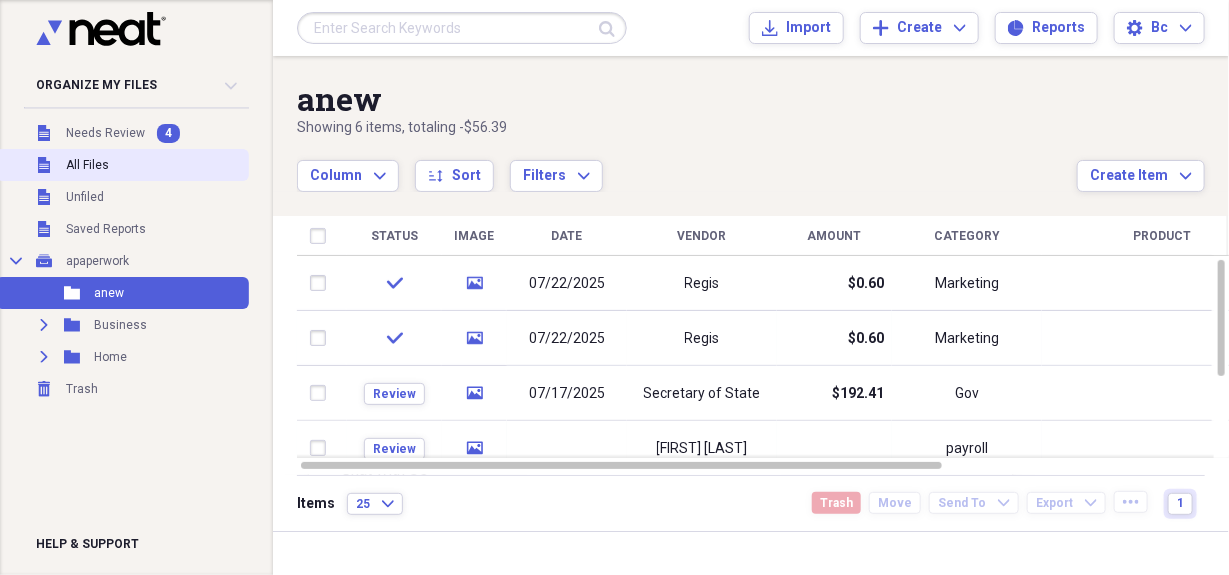 click on "All Files" at bounding box center [87, 165] 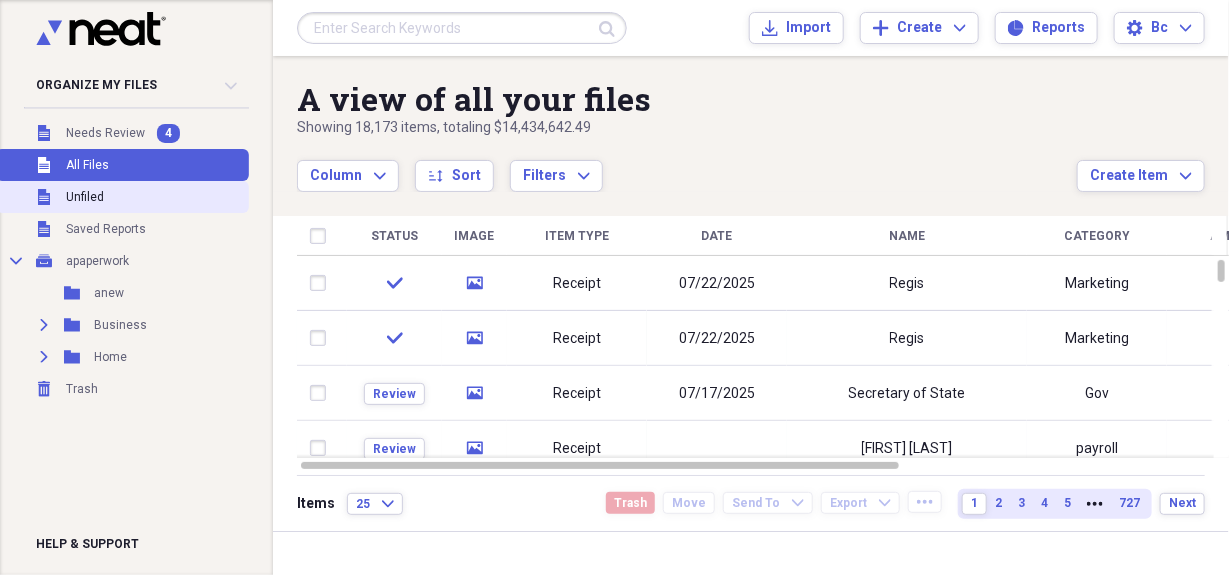 click on "Unfiled" at bounding box center [85, 197] 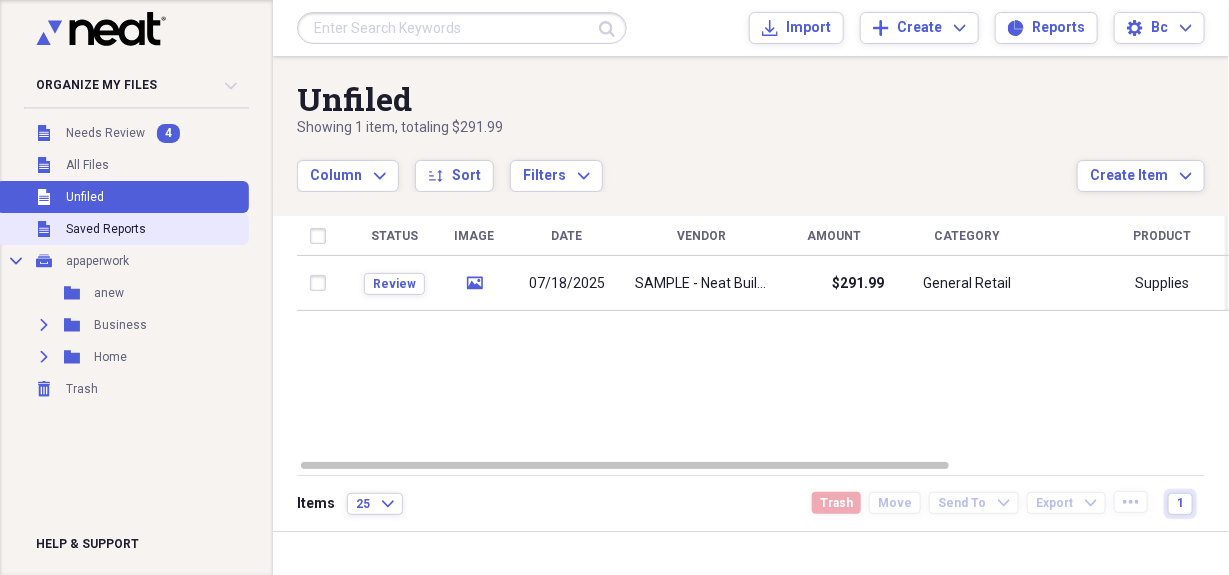 click on "Saved Reports" at bounding box center (106, 229) 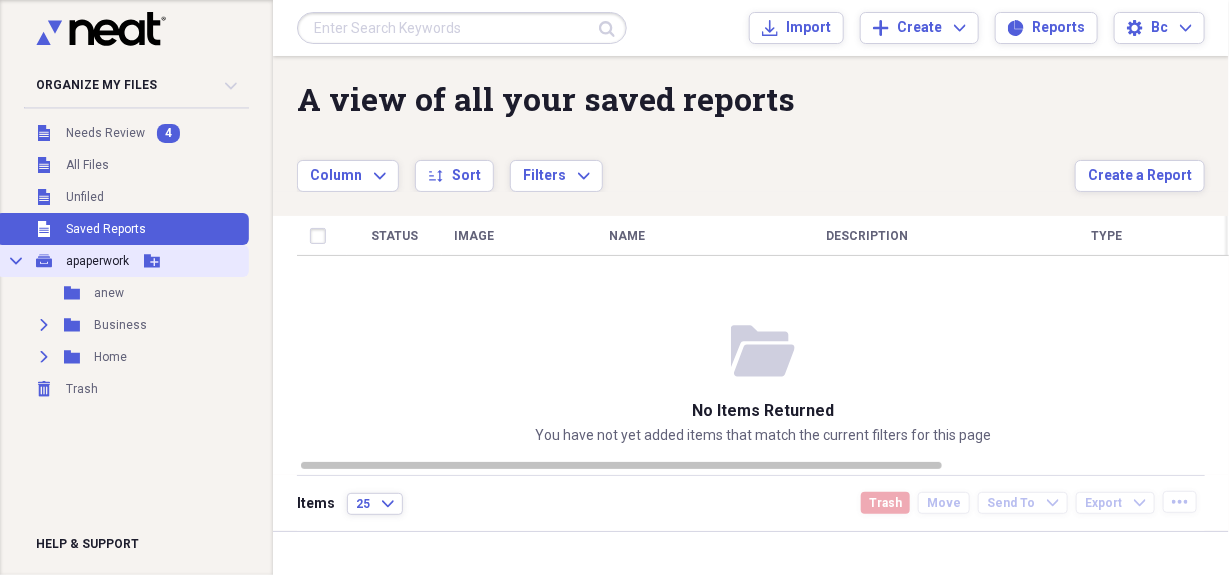 click on "apaperwork" at bounding box center (97, 261) 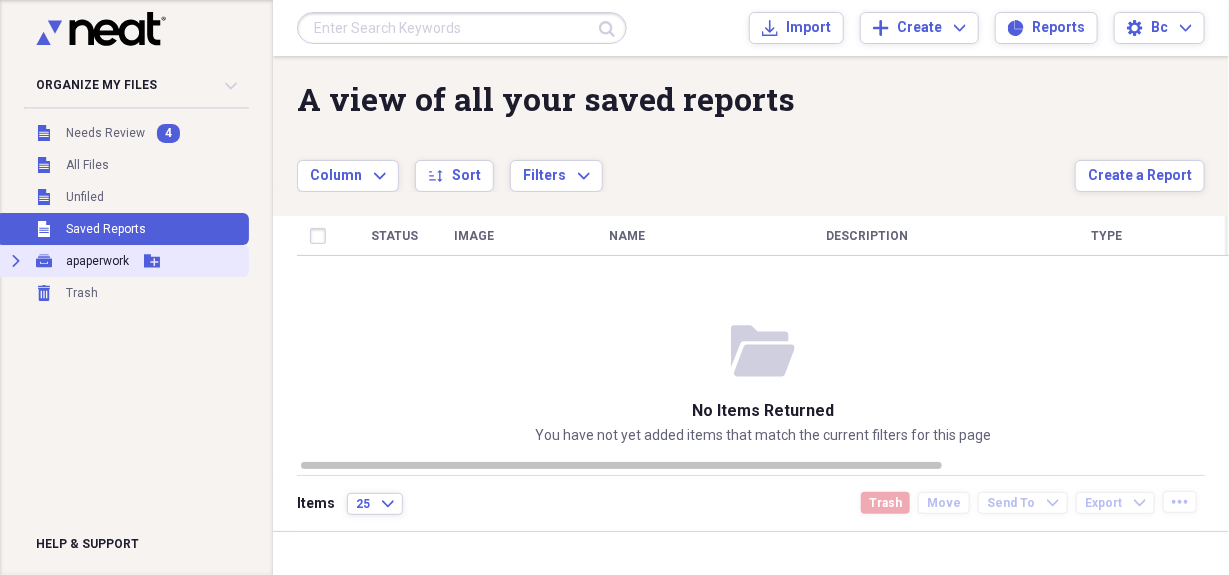 click 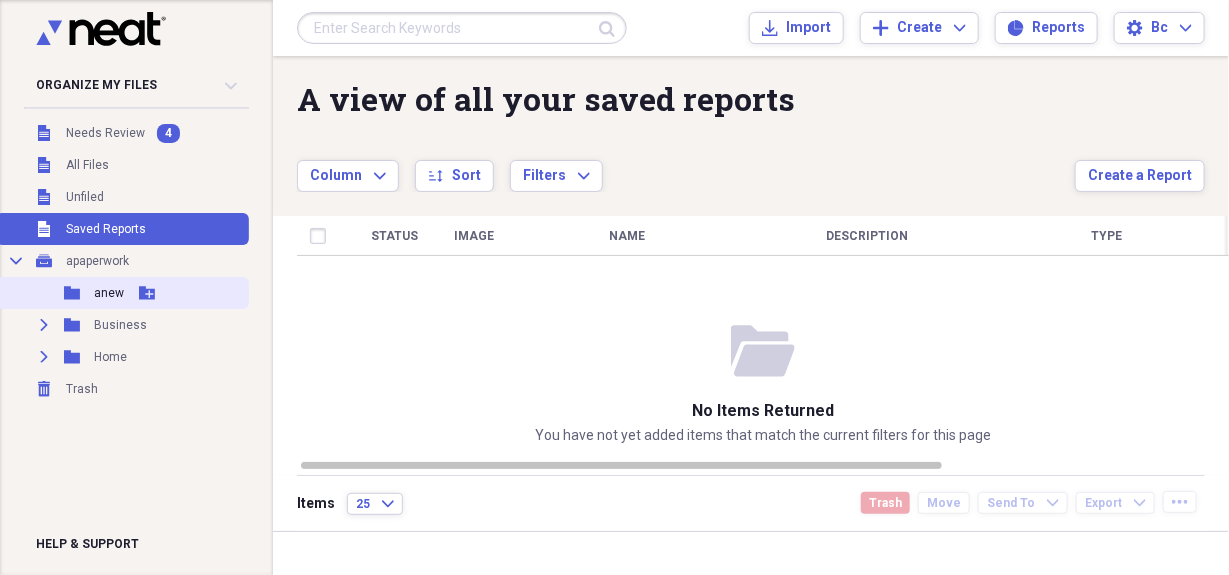click on "anew" at bounding box center (109, 293) 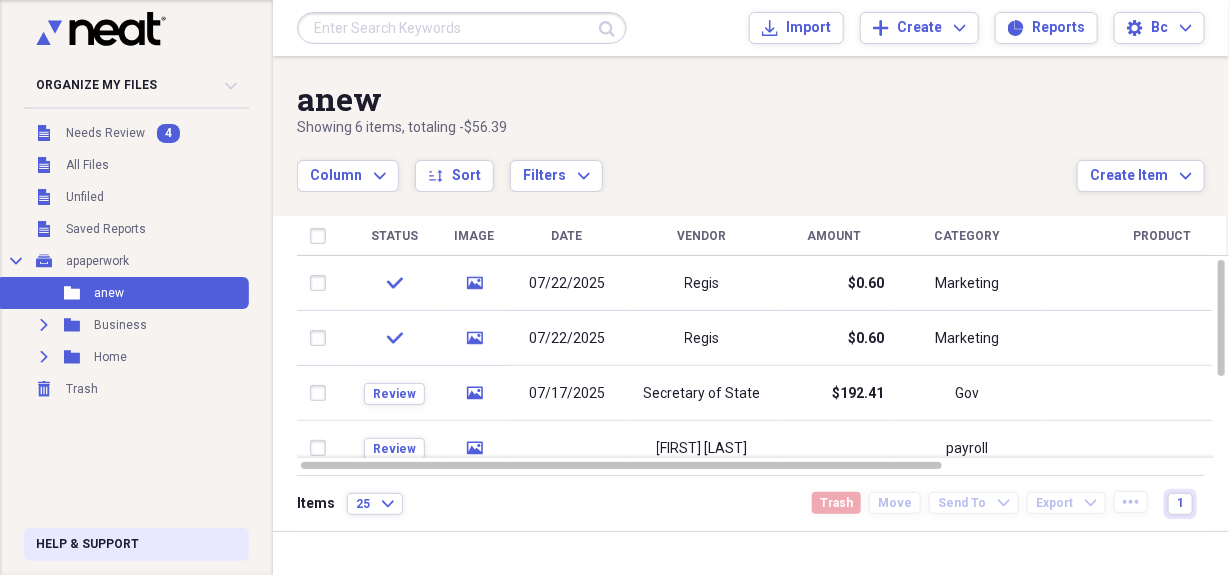 click on "Help & Support" at bounding box center (87, 544) 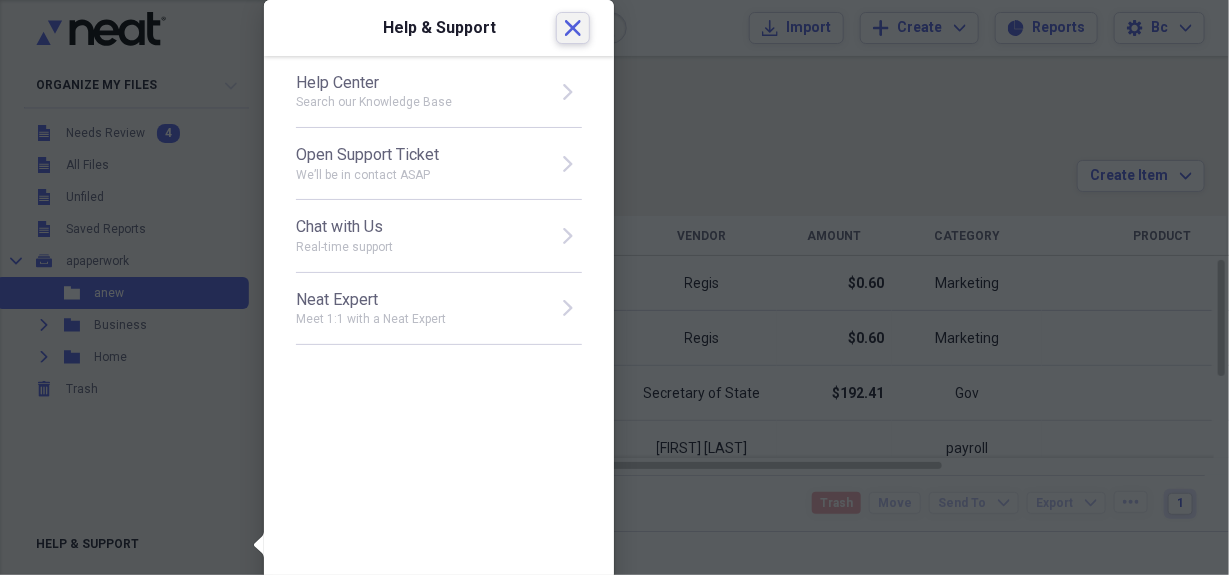 click on "Close" 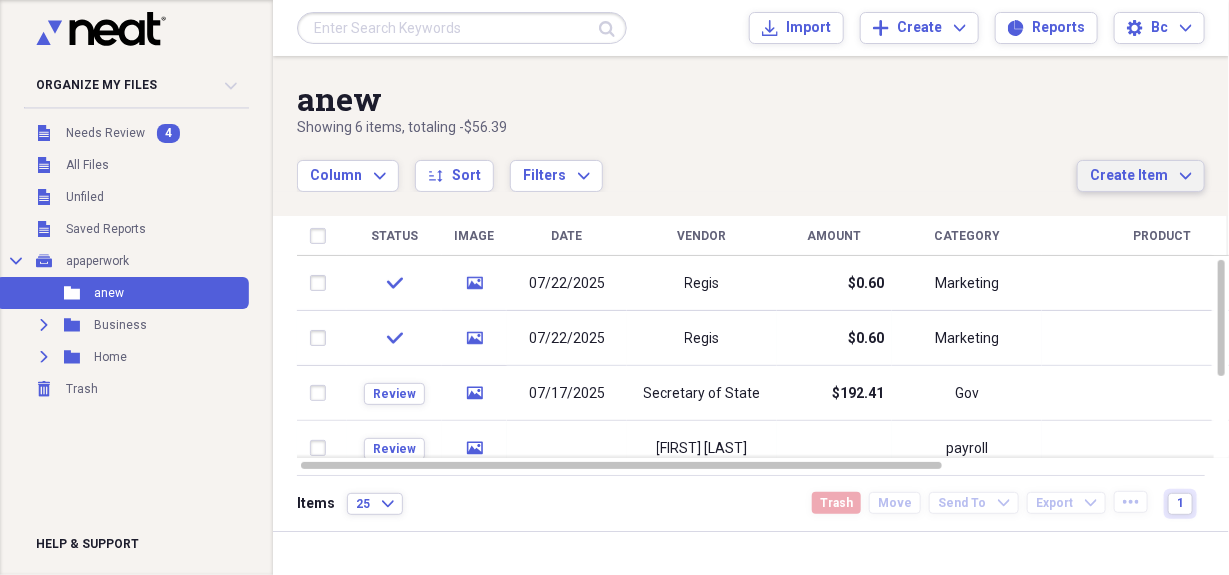 click on "Create Item" at bounding box center (1129, 176) 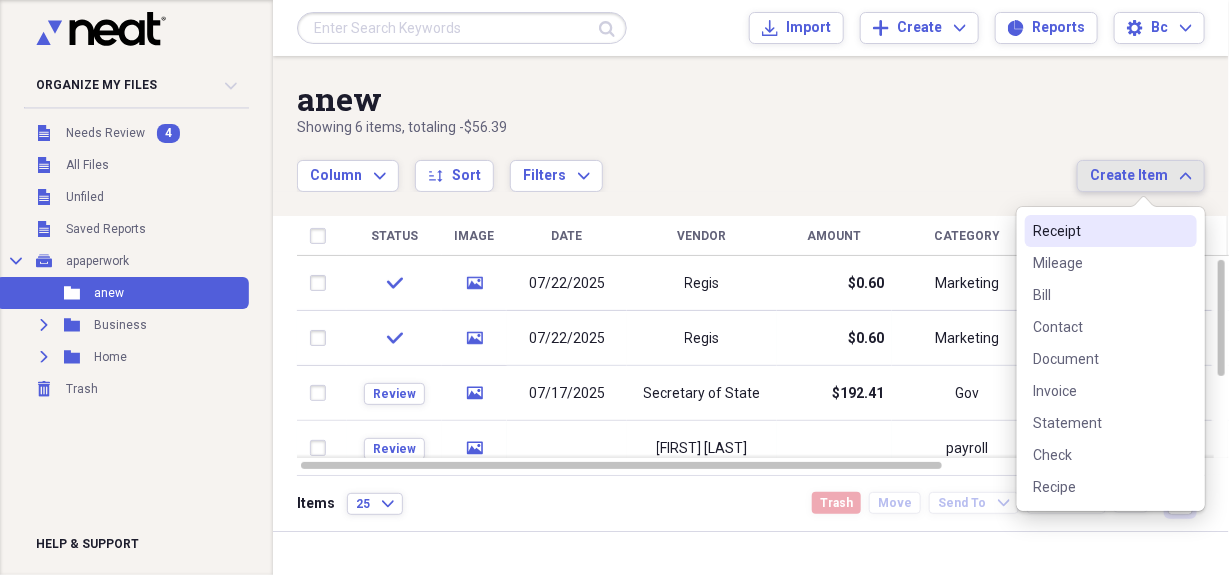 click on "Receipt" at bounding box center [1099, 231] 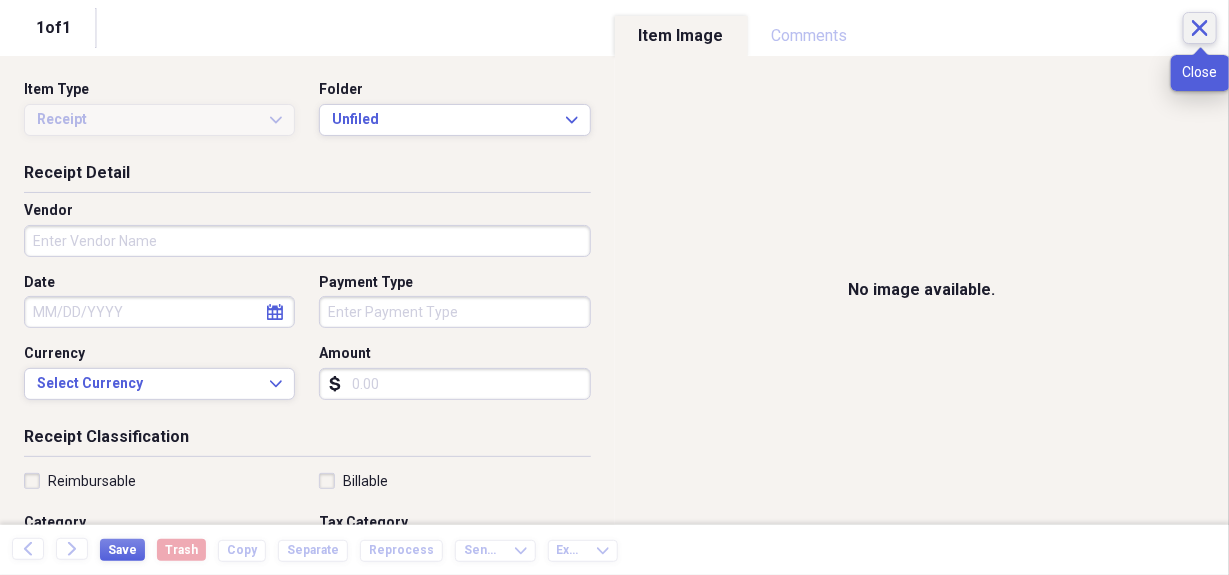 click 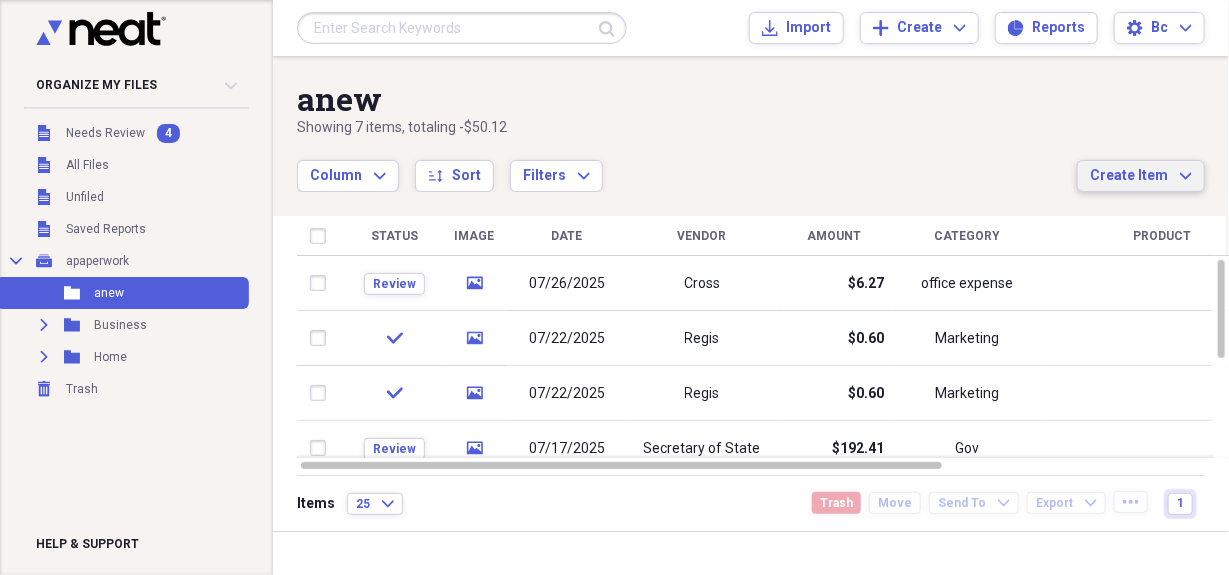 click on "Create Item" at bounding box center (1129, 176) 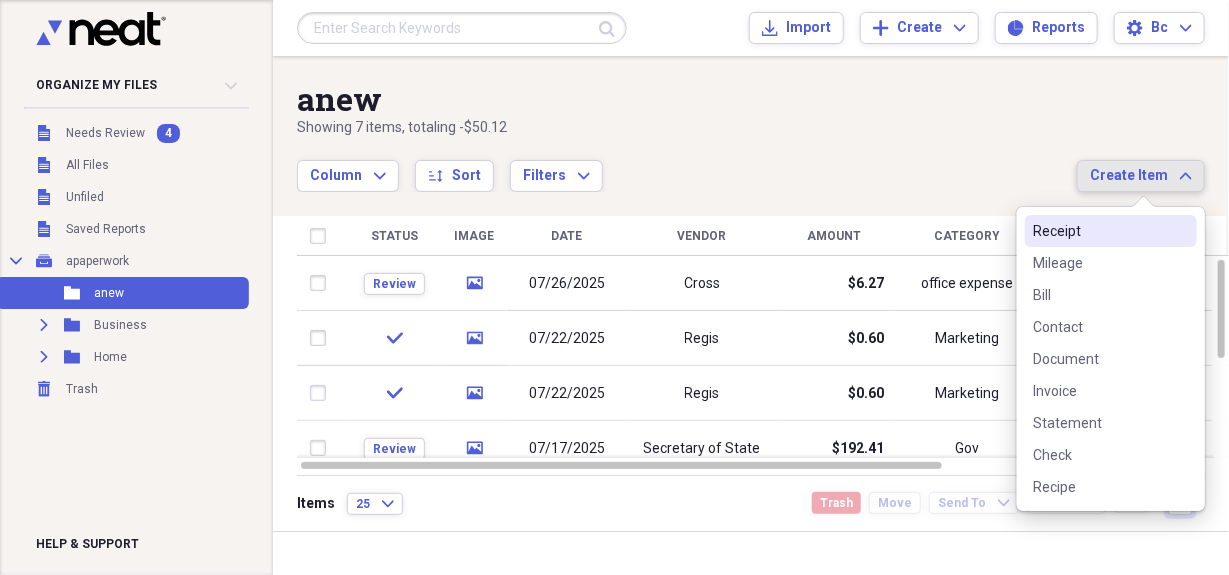 click on "Receipt" at bounding box center (1099, 231) 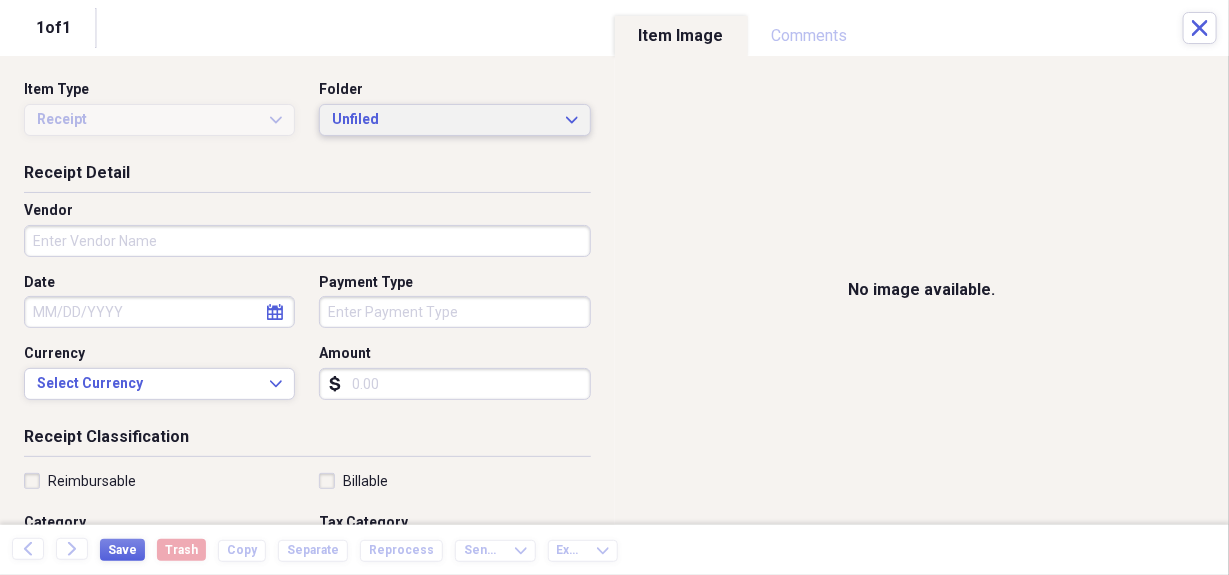 click on "Expand" 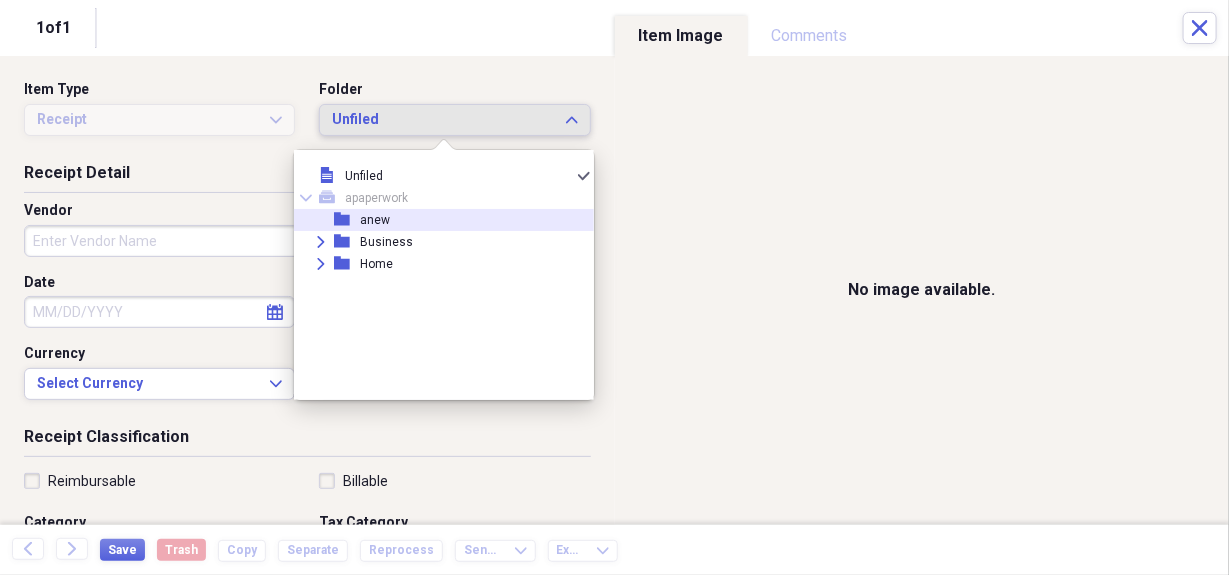 click on "anew" at bounding box center (375, 220) 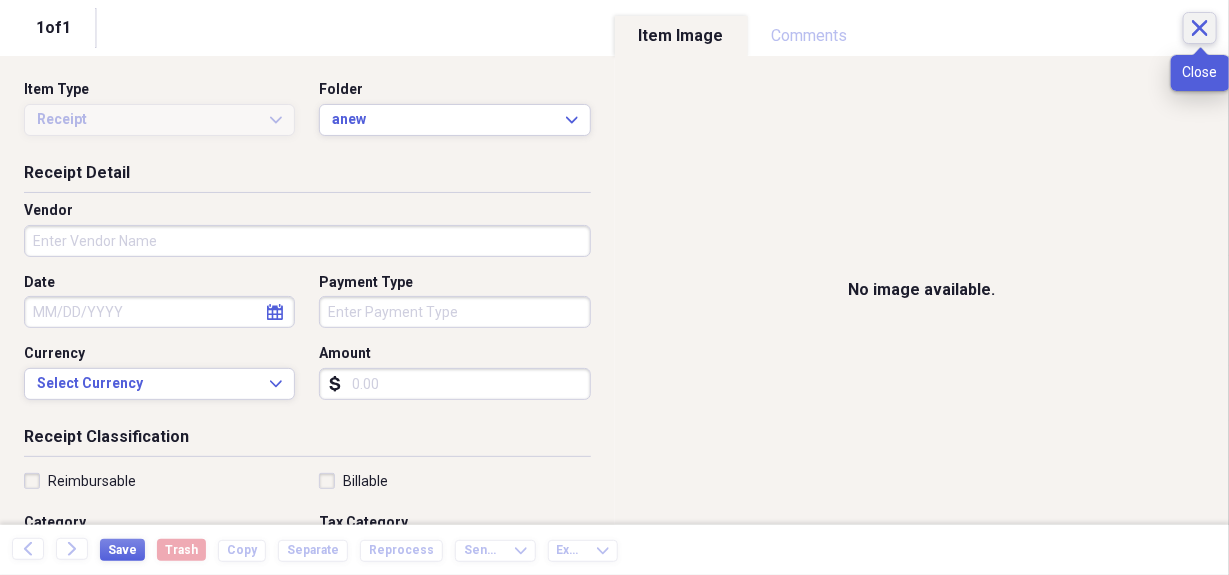 click 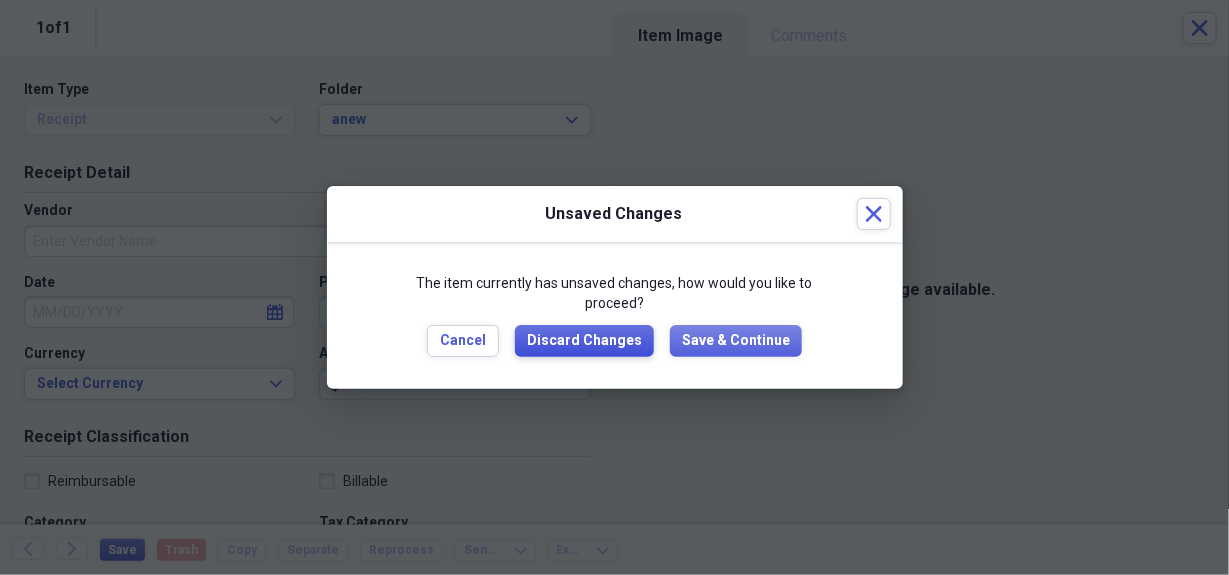 click on "Discard Changes" at bounding box center [584, 341] 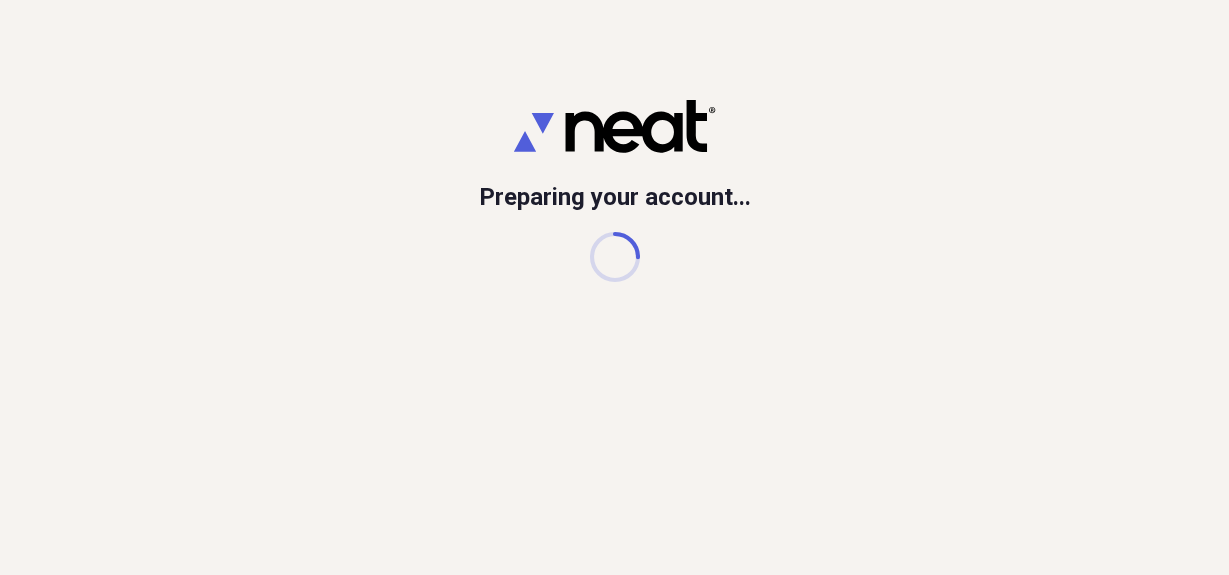 scroll, scrollTop: 0, scrollLeft: 0, axis: both 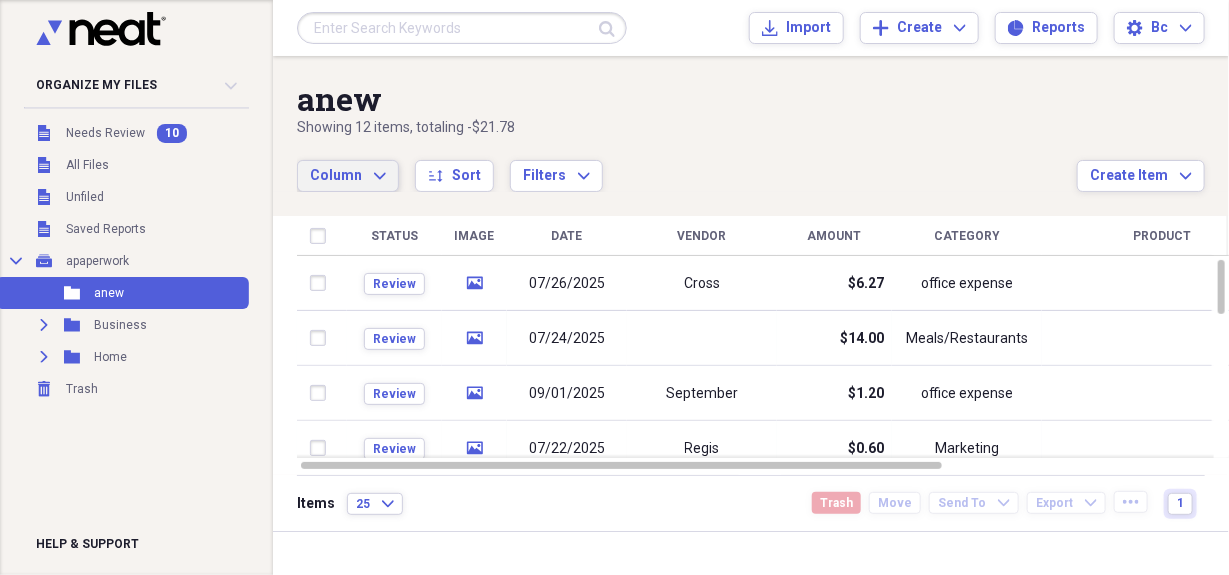 click on "Column Expand" at bounding box center (348, 176) 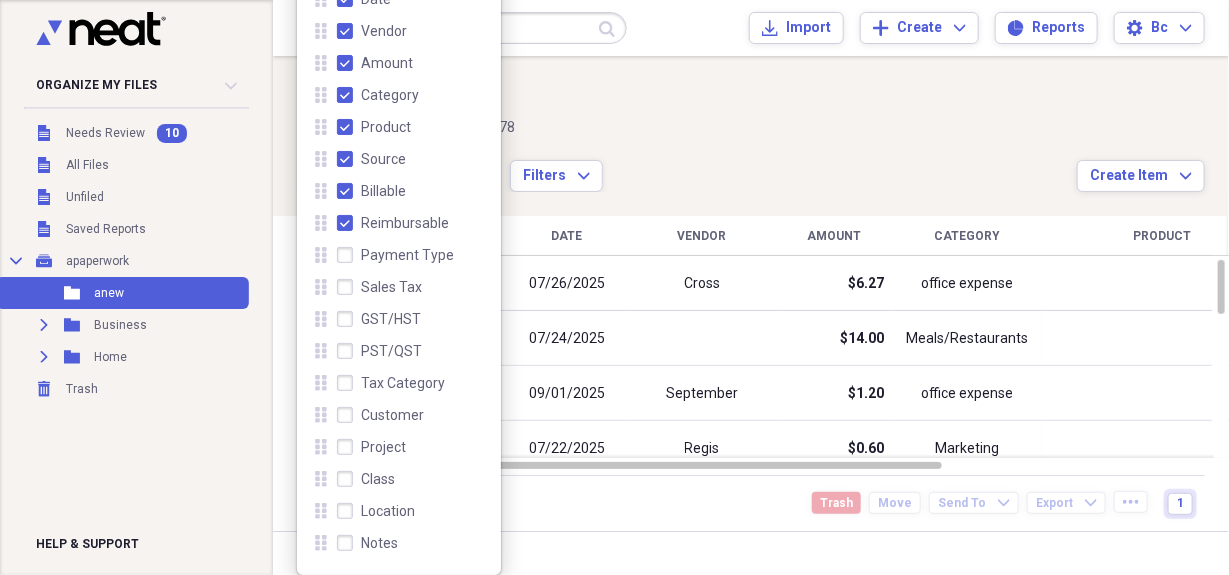 click on "Reimbursable" at bounding box center (393, 223) 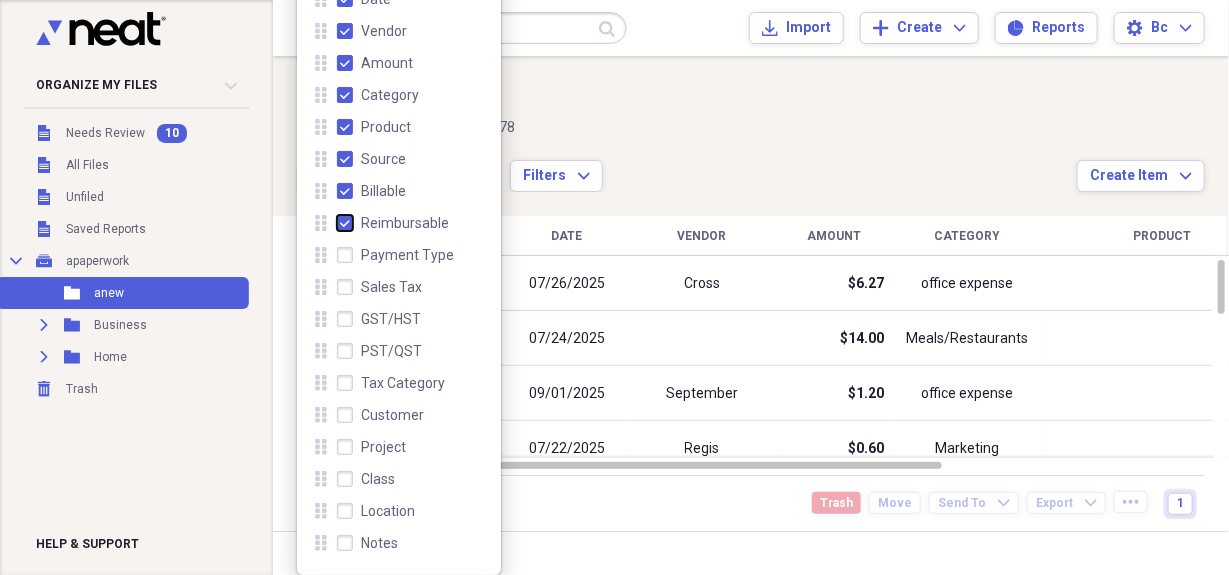 click on "Reimbursable" at bounding box center [337, 223] 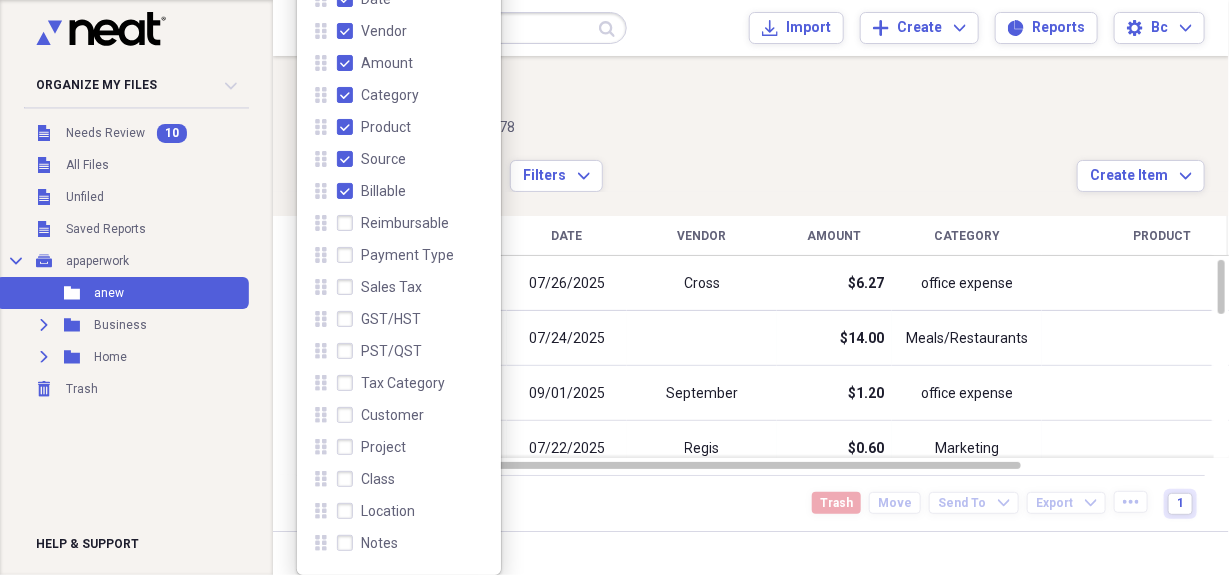 click on "Billable" at bounding box center [371, 191] 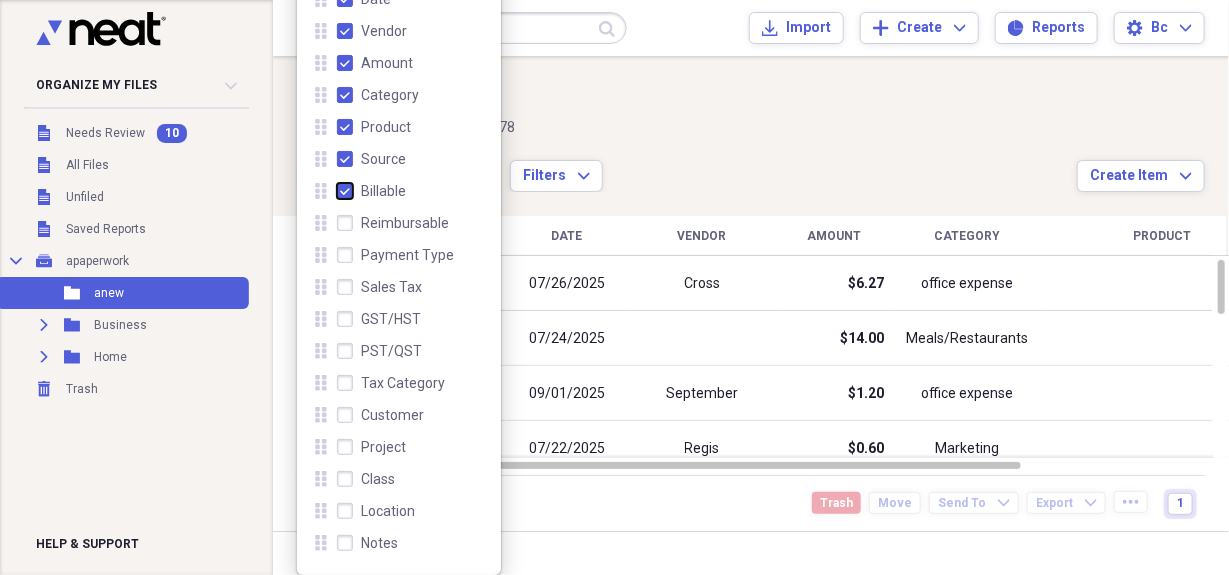 click on "Billable" at bounding box center (337, 191) 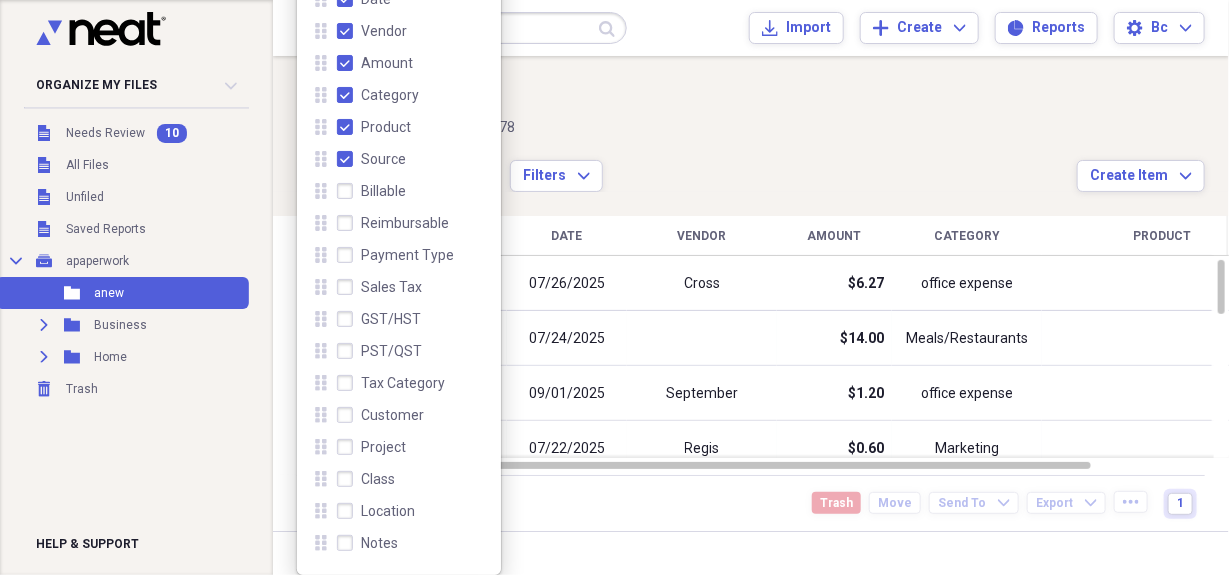 click on "Source" at bounding box center (371, 159) 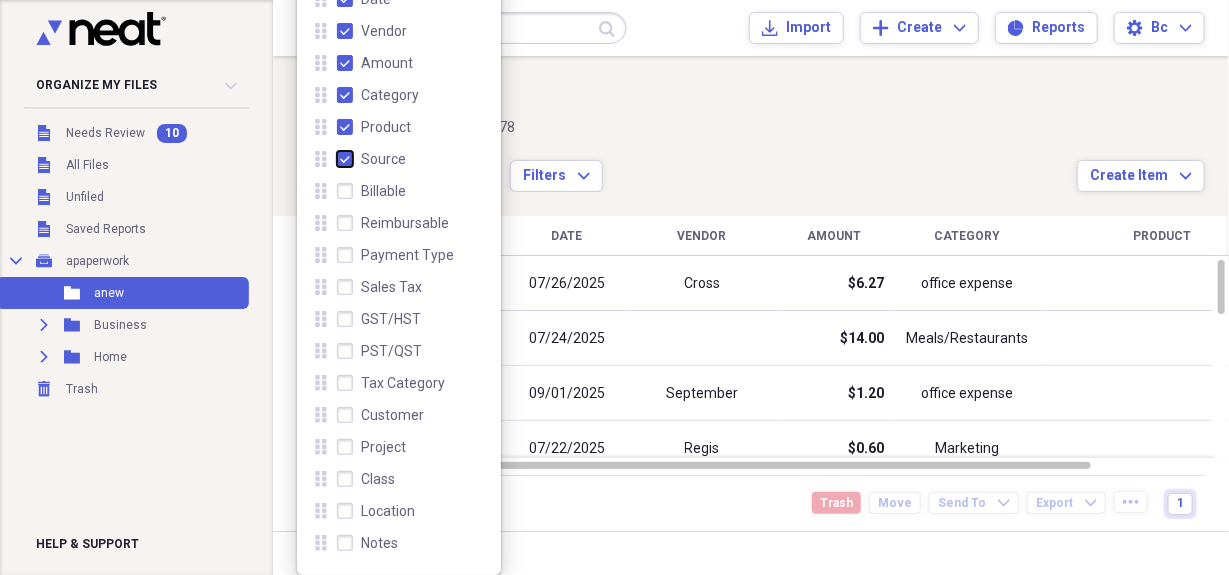 click on "Source" at bounding box center [337, 159] 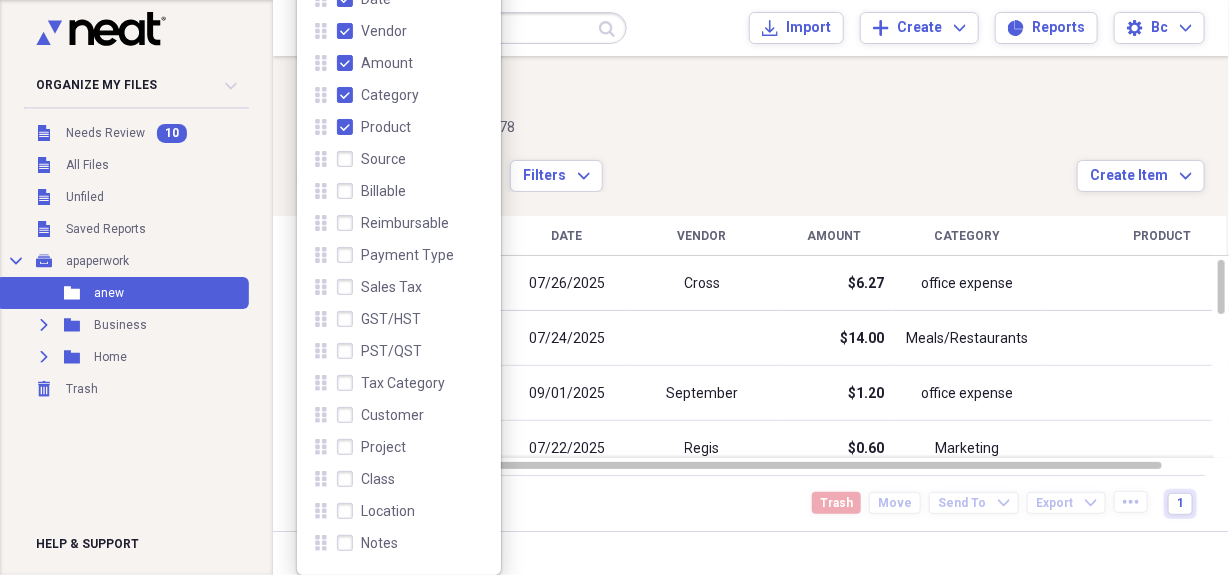 click on "Product" at bounding box center (374, 127) 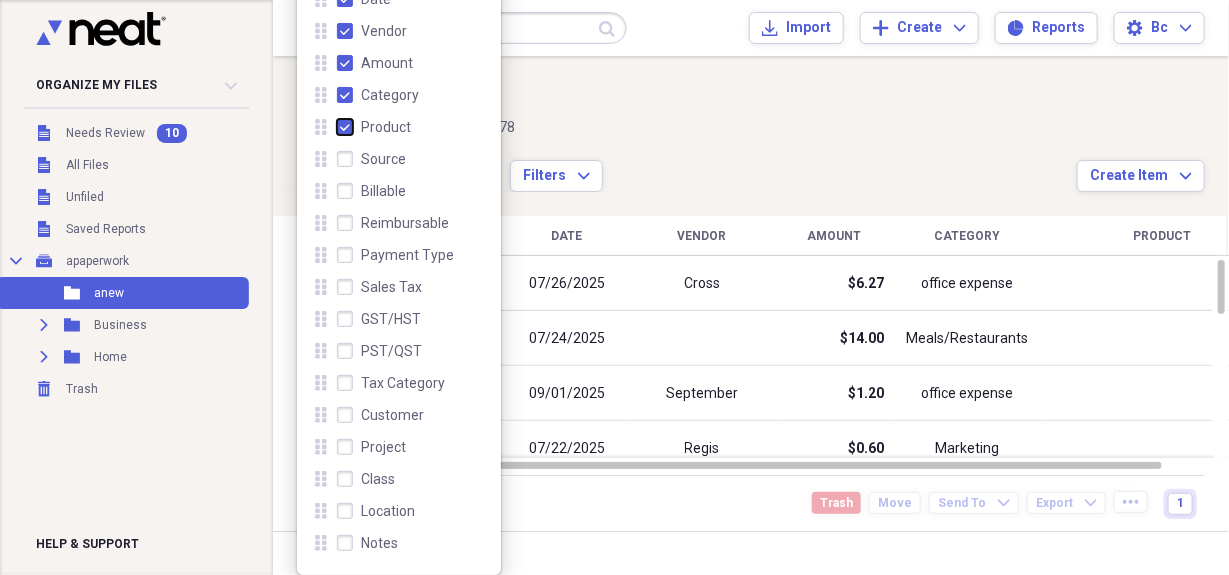 click on "Product" at bounding box center (337, 127) 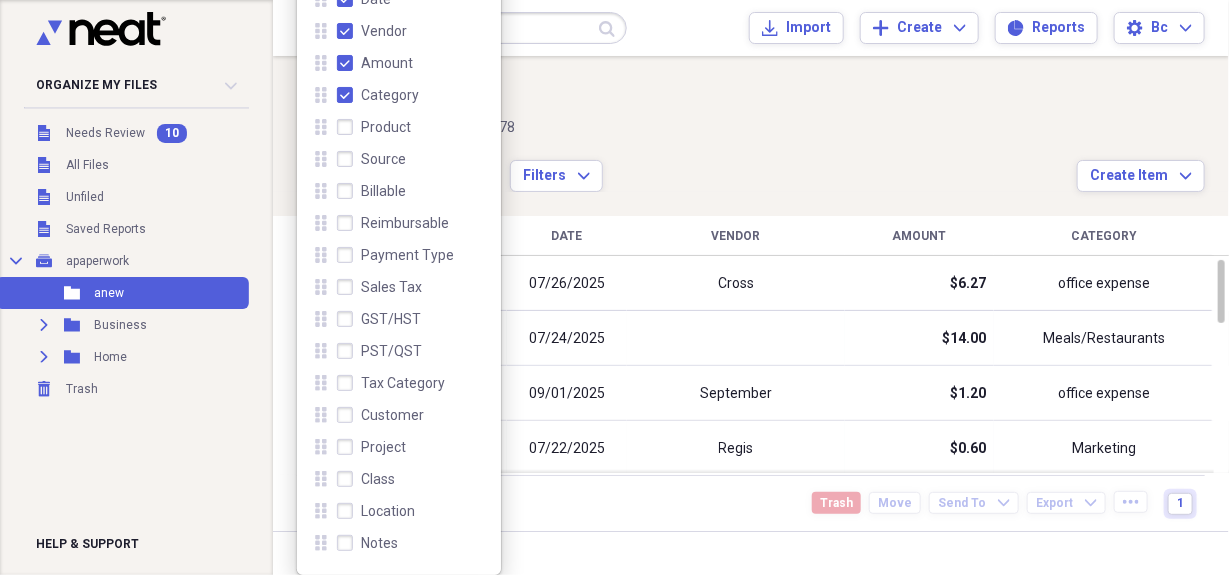 click on "Category" at bounding box center (378, 95) 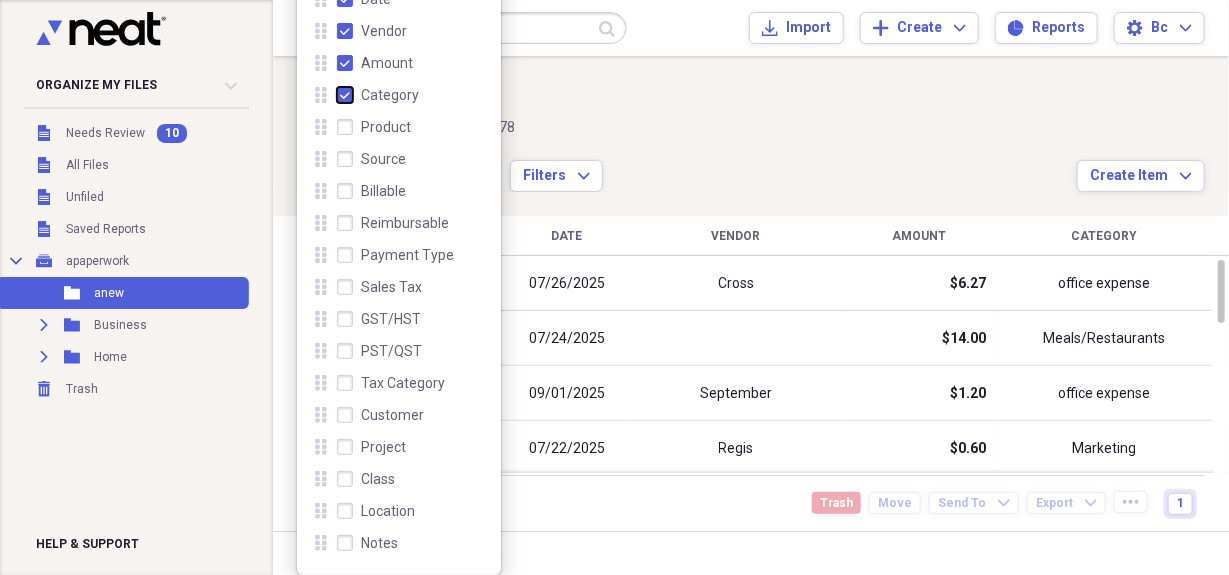 click on "Category" at bounding box center (337, 95) 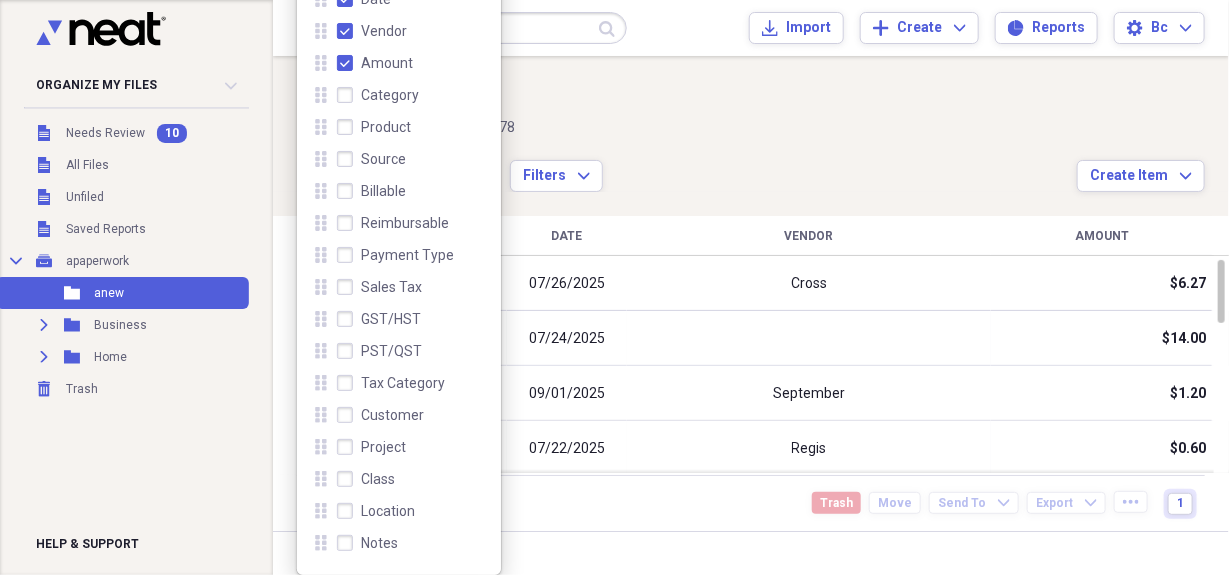 click on "Amount" at bounding box center (375, 63) 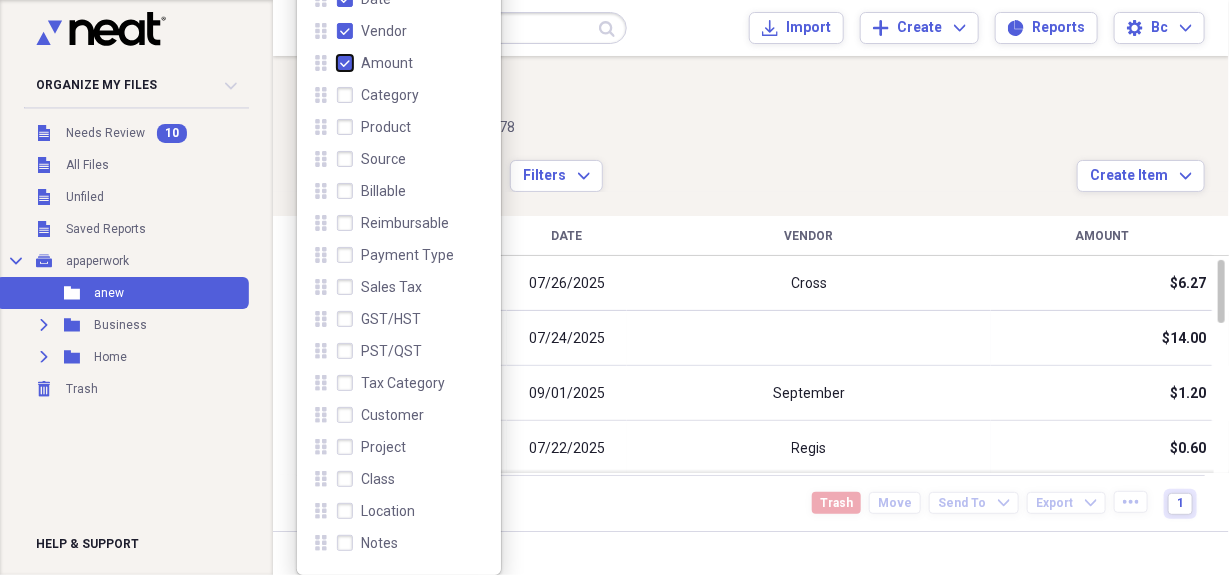 click on "Amount" at bounding box center (337, 63) 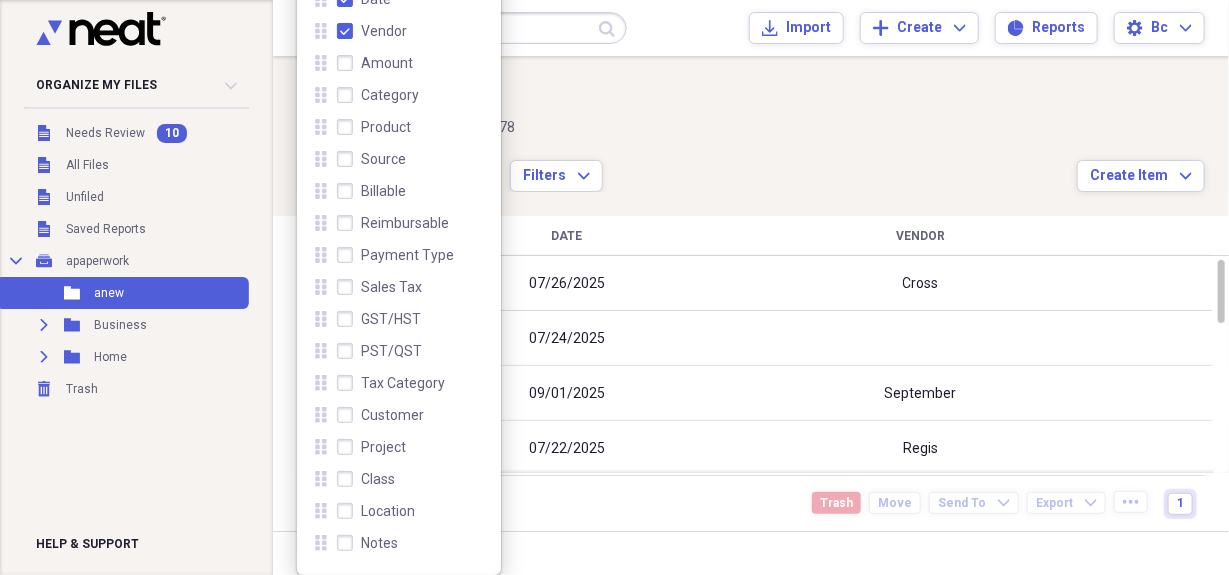 click on "Showing 12 items , totaling -$21.78" at bounding box center (687, 128) 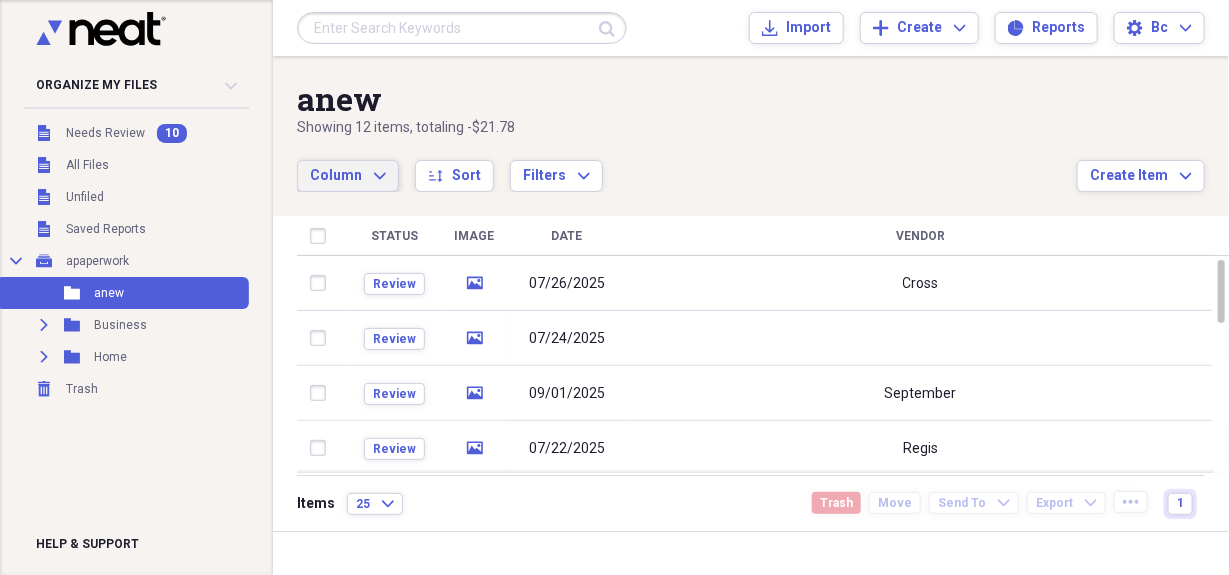 click on "Column Expand" at bounding box center [348, 176] 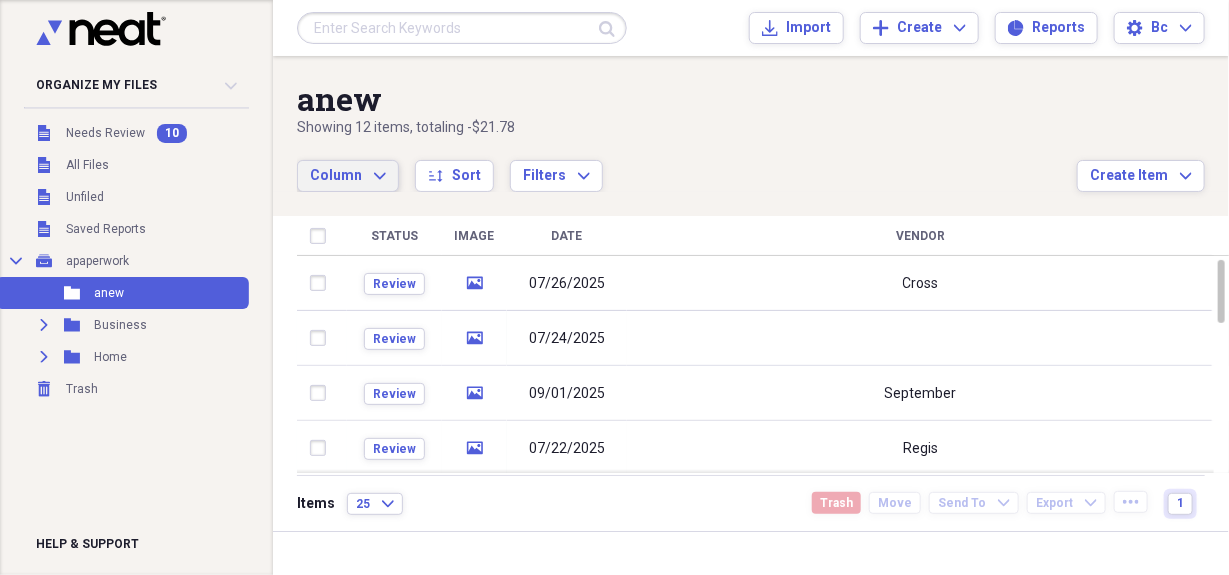 click on "anew" at bounding box center [687, 99] 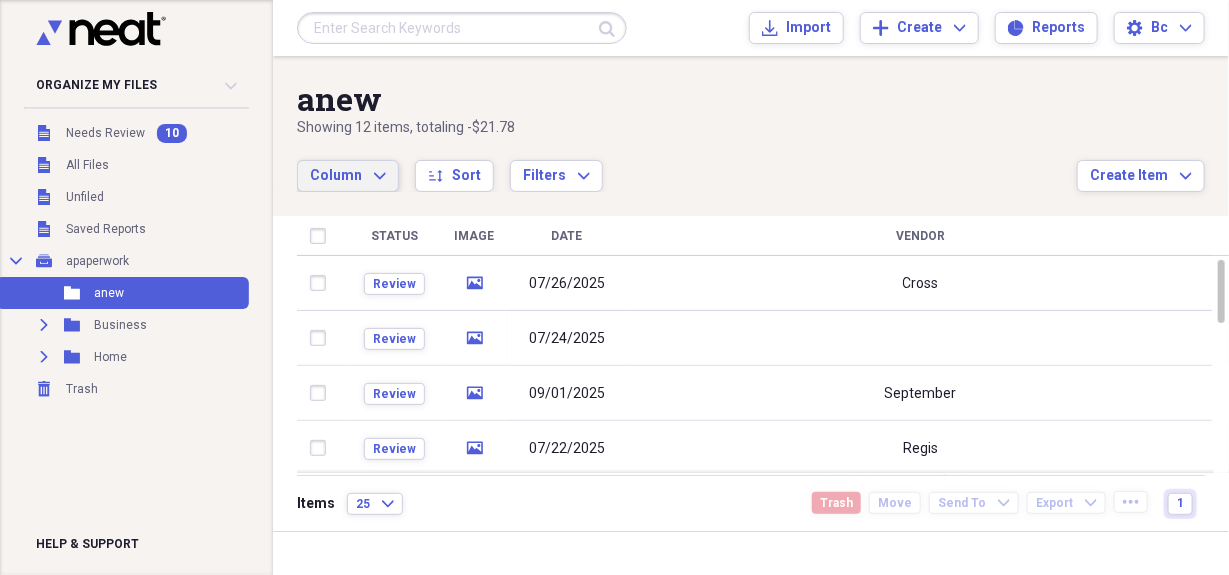 click on "Expand" 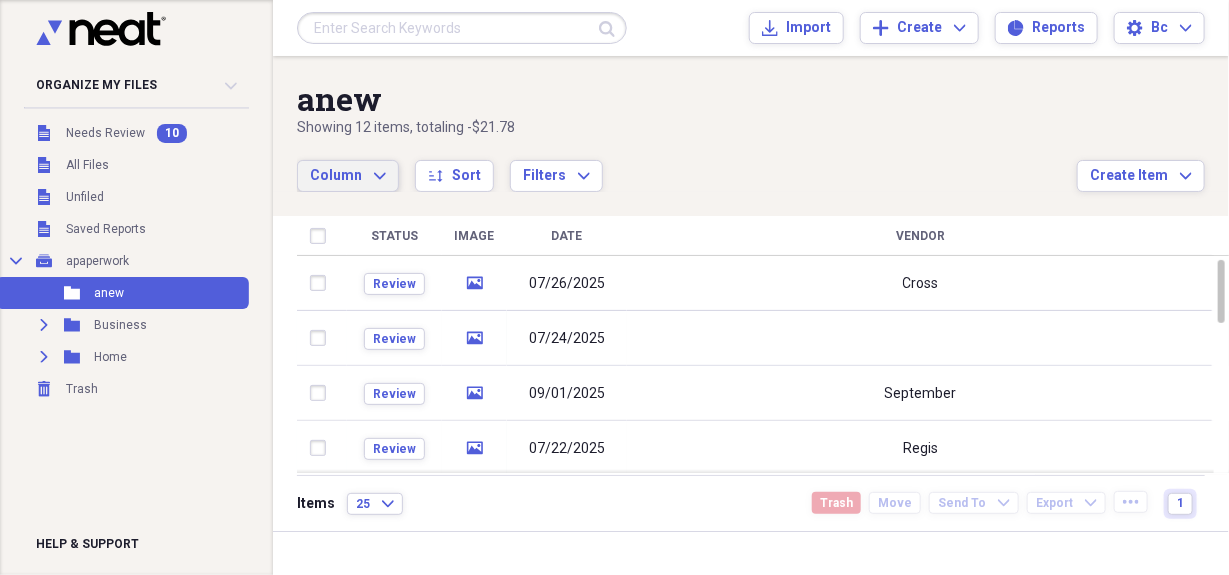 click on "Column Expand sort Sort Filters  Expand" at bounding box center [687, 165] 